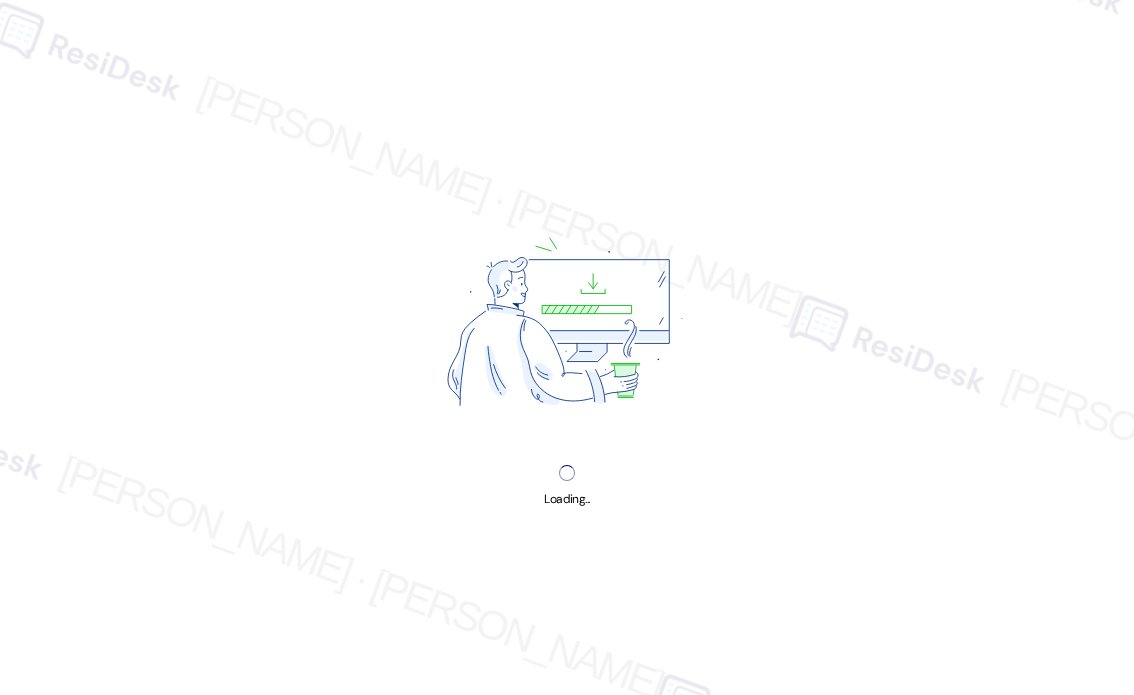 scroll, scrollTop: 0, scrollLeft: 0, axis: both 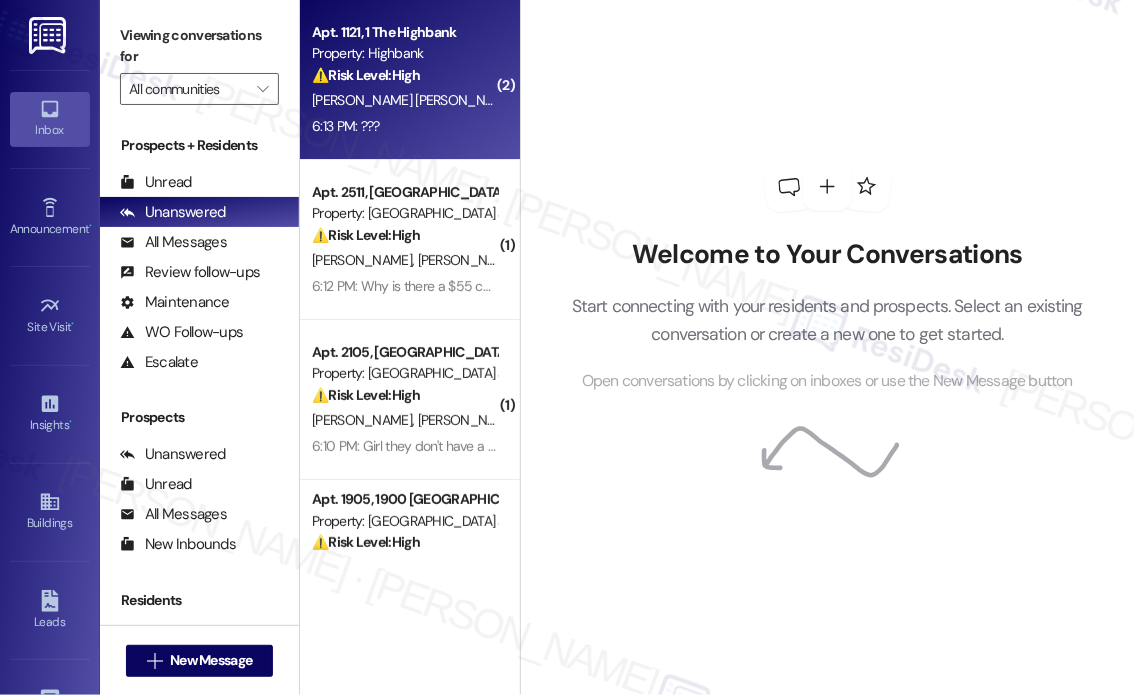 click on "[PERSON_NAME][GEOGRAPHIC_DATA]" at bounding box center (634, 100) 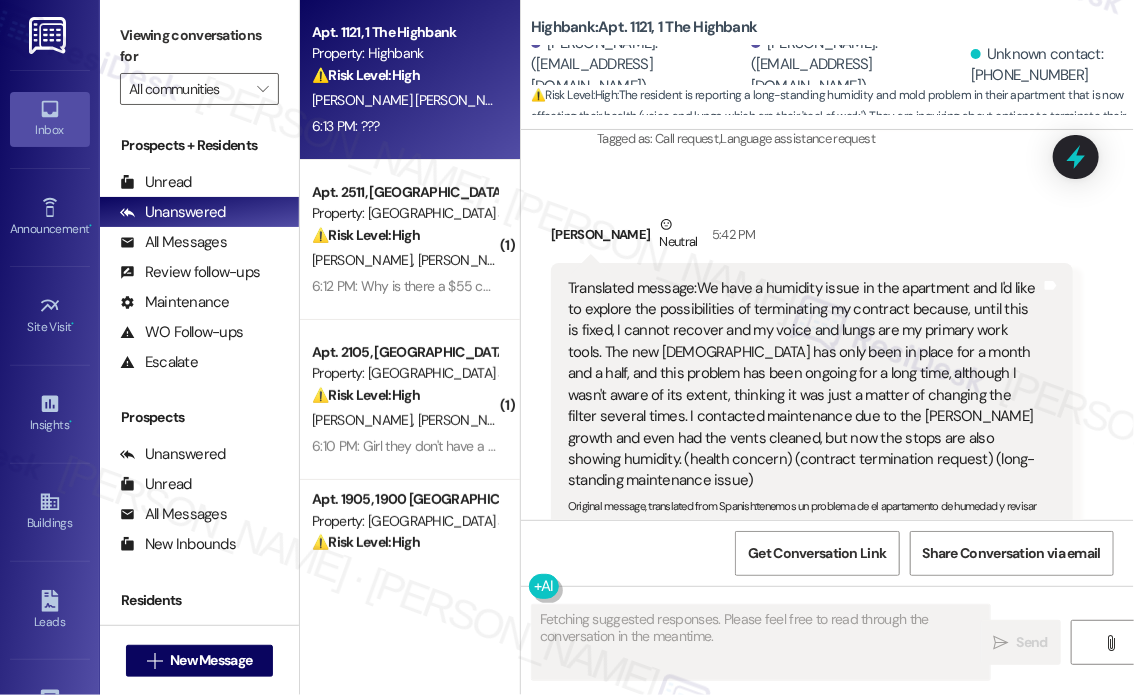 scroll, scrollTop: 4638, scrollLeft: 0, axis: vertical 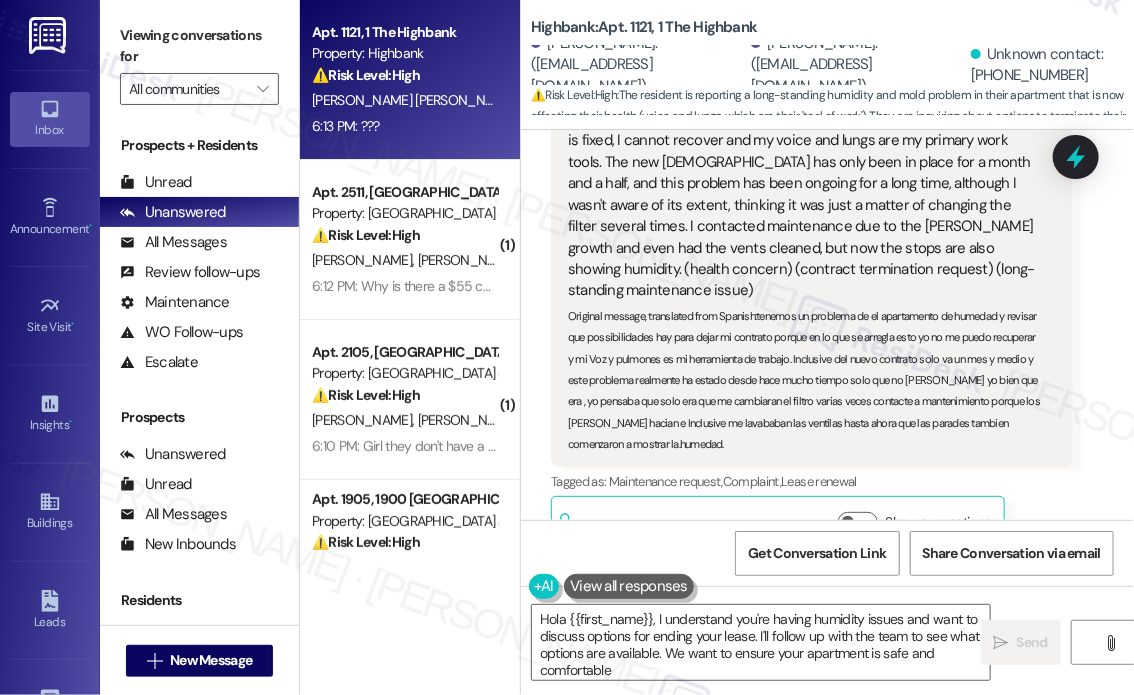 type on "Hola {{first_name}}, I understand you're having humidity issues and want to discuss options for ending your lease. I'll follow up with the team to see what options are available. We want to ensure your apartment is safe and comfortable." 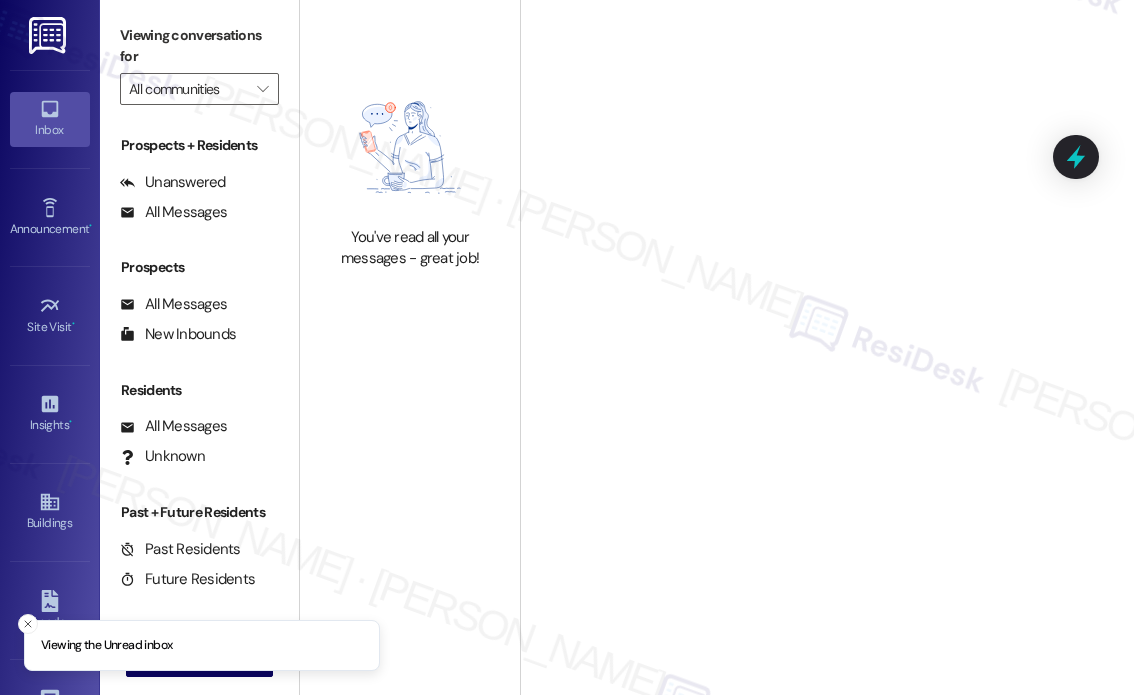 scroll, scrollTop: 0, scrollLeft: 0, axis: both 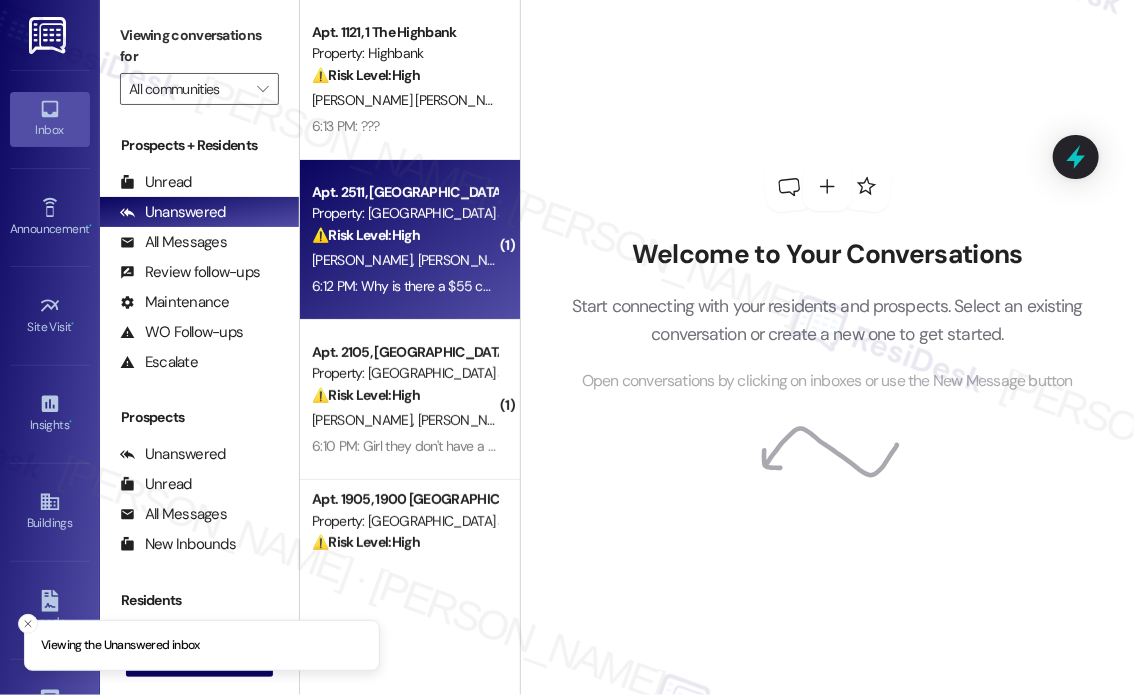 click on "⚠️  Risk Level:  High The resident is questioning a $55 convenience fee, which is a financial concern related to rent payment. This requires investigation and resolution." at bounding box center [404, 235] 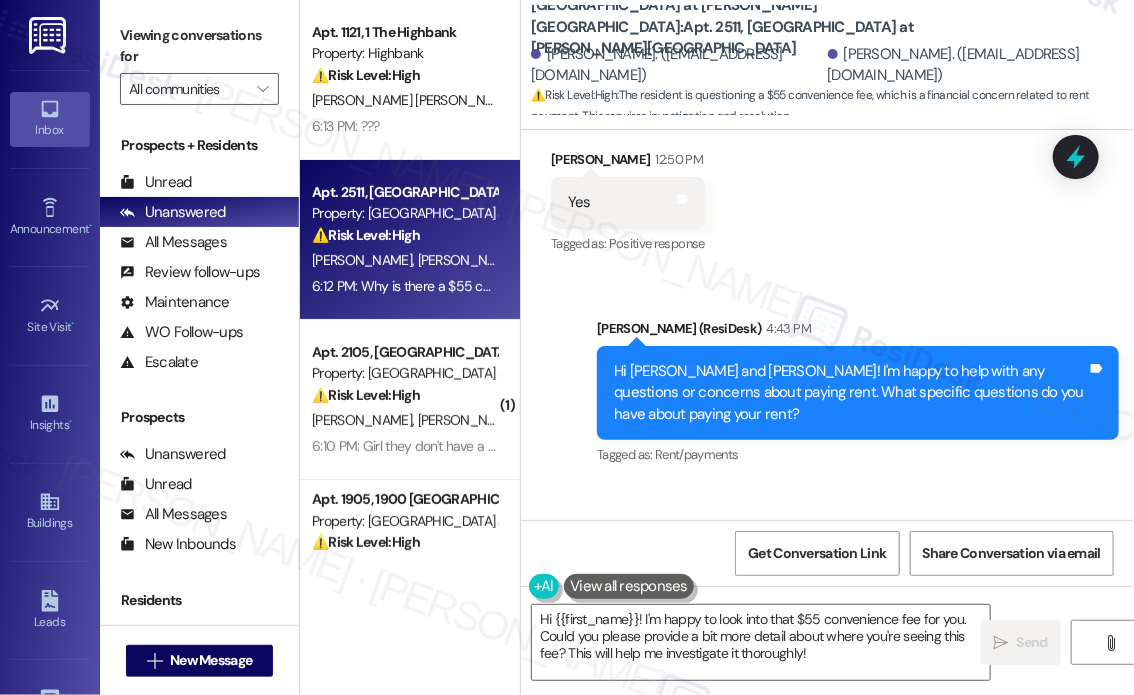 scroll, scrollTop: 1883, scrollLeft: 0, axis: vertical 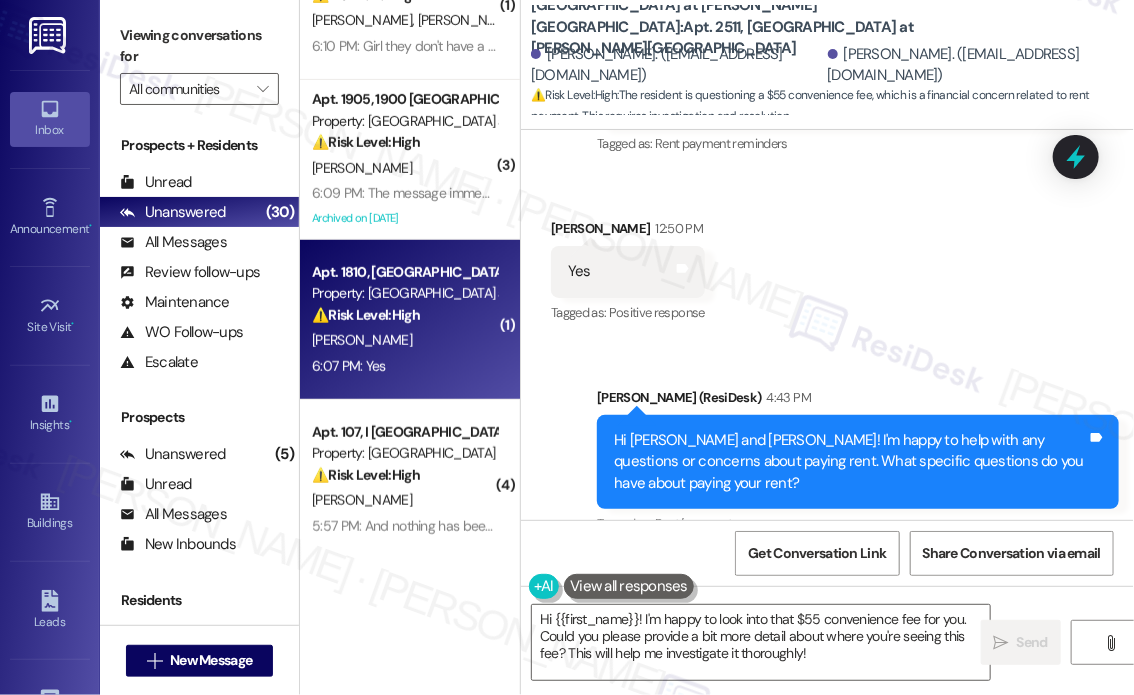 click on "Property: [GEOGRAPHIC_DATA] at [PERSON_NAME][GEOGRAPHIC_DATA]" at bounding box center [404, 293] 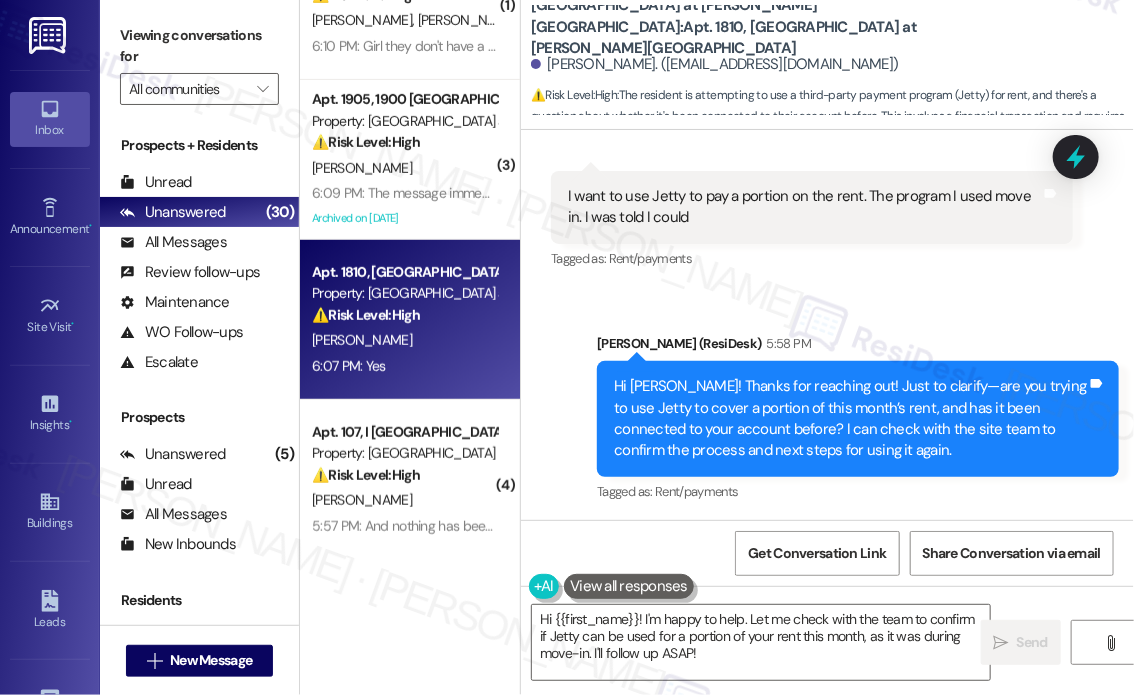 scroll, scrollTop: 5364, scrollLeft: 0, axis: vertical 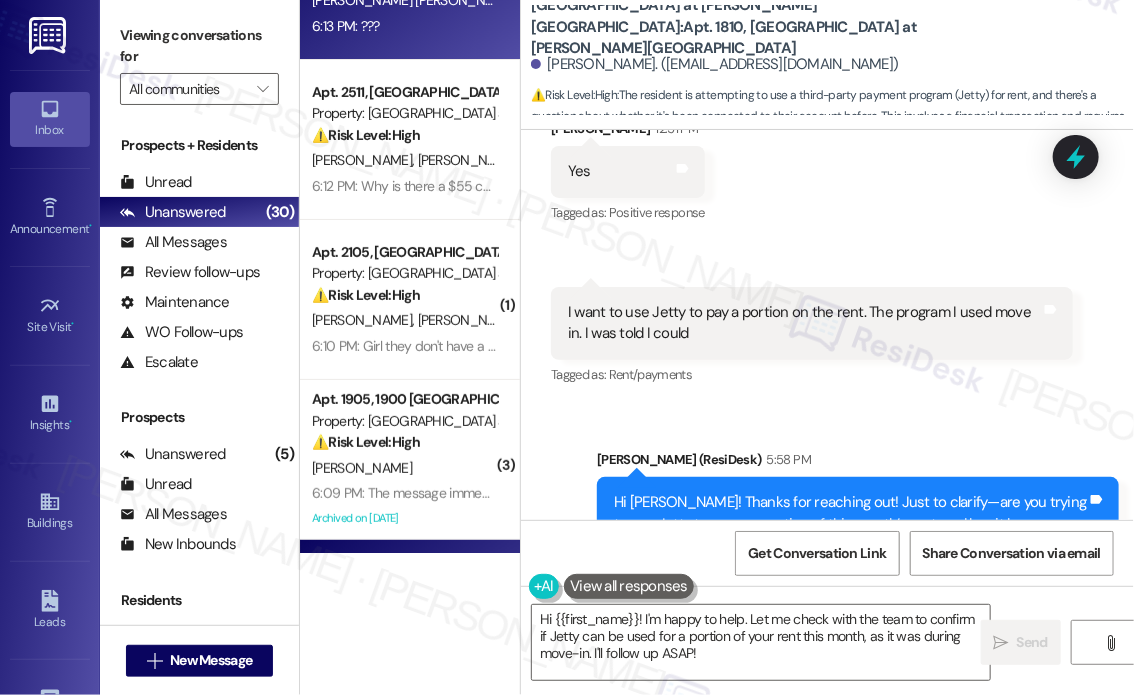 click on "Apt. 1121, 1 The Highbank Property: Highbank ⚠️  Risk Level:  High The resident is reporting a long-standing humidity and mold problem in their apartment that is now affecting their health (voice and lungs, which are their 'tool of work'). They are inquiring about options to terminate their lease due to the ongoing issue. This constitutes an urgent maintenance issue with potential health and legal implications, as well as a request to break the lease. [PERSON_NAME] [PERSON_NAME] [PERSON_NAME][GEOGRAPHIC_DATA] 6:13 PM: ??? 6:13 PM: ???" at bounding box center [410, -20] 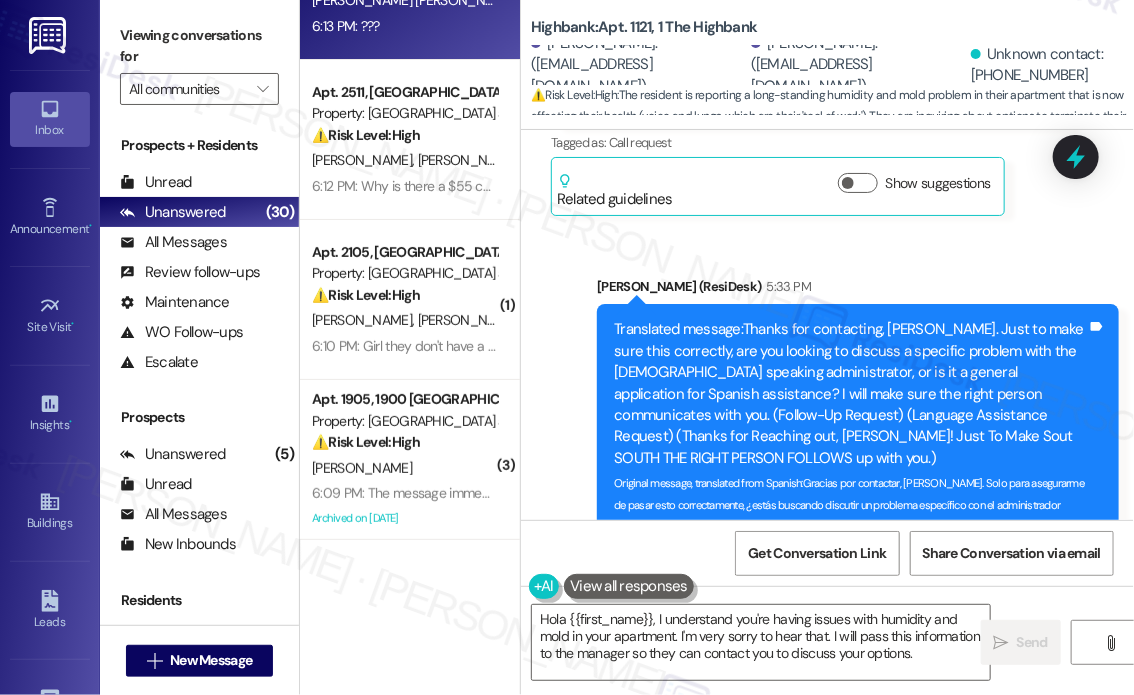 scroll, scrollTop: 4338, scrollLeft: 0, axis: vertical 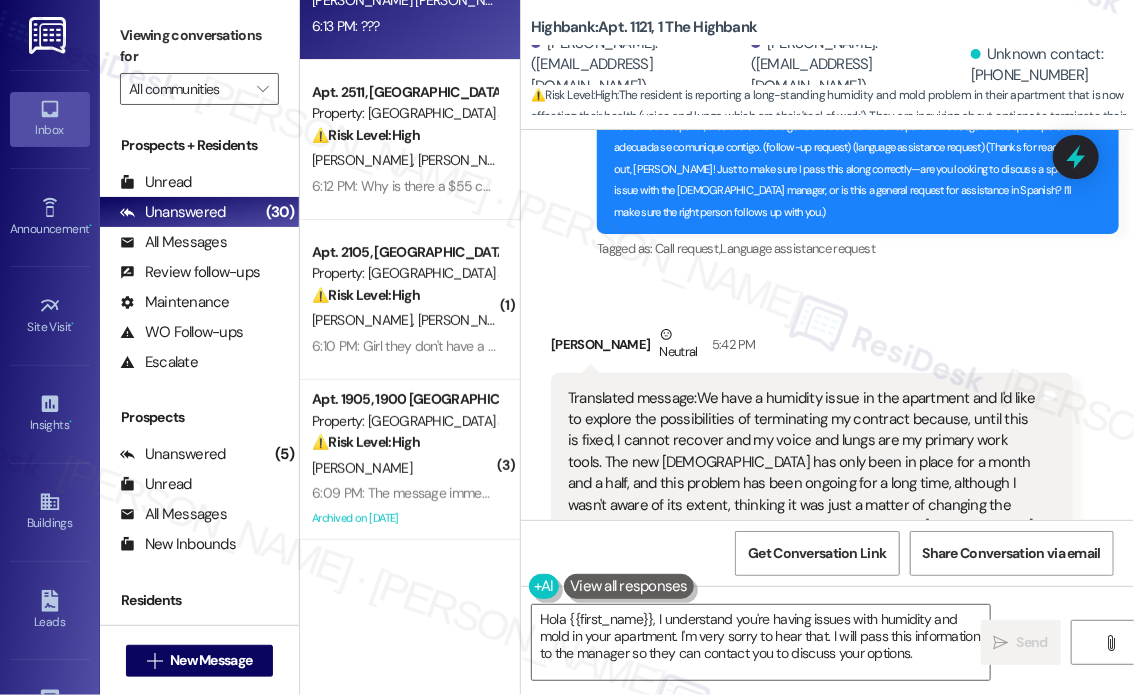 click on "Received via SMS [PERSON_NAME]   Neutral 5:42 PM Translated message:  We have a humidity issue in the apartment and I'd like to explore the possibilities of terminating my contract because, until this is fixed, I cannot recover and my voice and lungs are my primary work tools. The new [DEMOGRAPHIC_DATA] has only been in place for a month and a half, and this problem has been ongoing for a long time, although I wasn't aware of its extent, thinking it was just a matter of changing the filter several times. I contacted maintenance due to the [PERSON_NAME] growth and even had the vents cleaned, but now the stops are also showing humidity. (health concern) (contract termination request) (long-standing maintenance issue) Original message, translated from   Spanish :  Tags and notes Tagged as:   Maintenance request ,  Click to highlight conversations about Maintenance request Complaint ,  Click to highlight conversations about Complaint Lease renewal Click to highlight conversations about Lease renewal  Related guidelines [PERSON_NAME]" at bounding box center [827, 646] 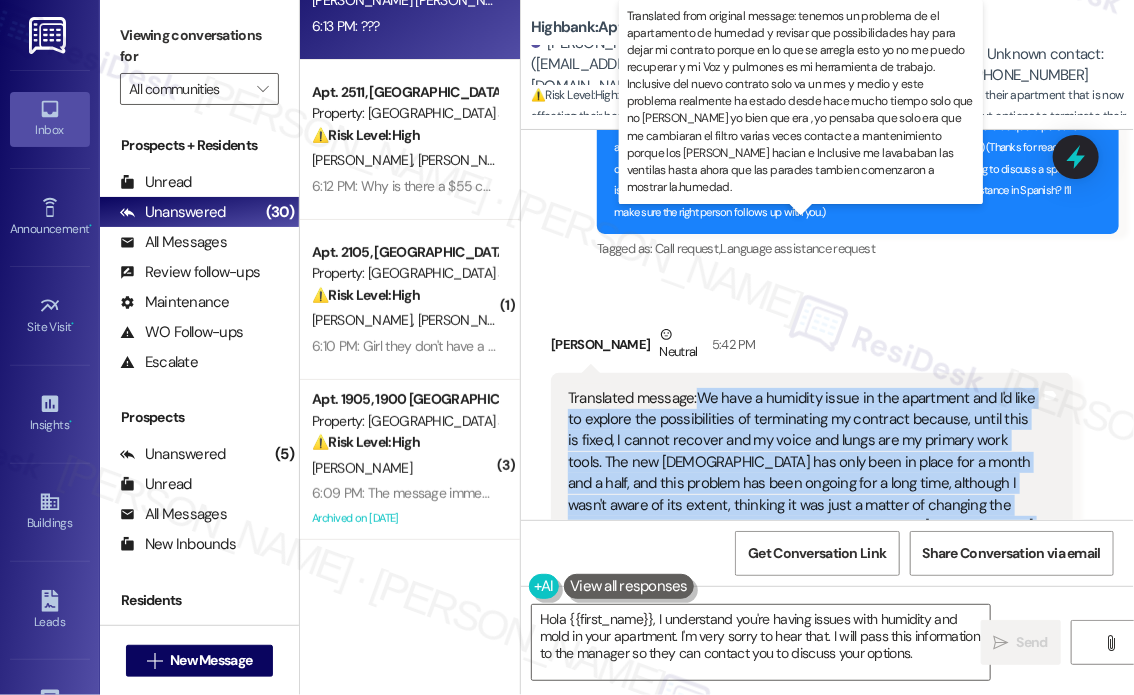 drag, startPoint x: 981, startPoint y: 395, endPoint x: 701, endPoint y: 226, distance: 327.04892 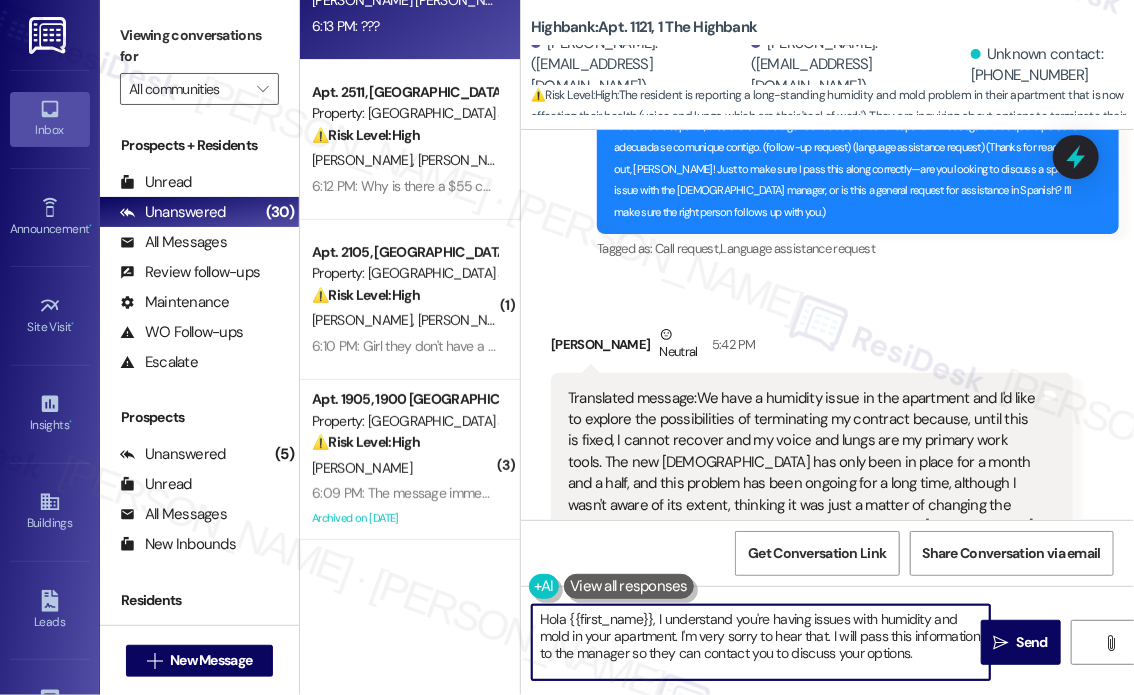 click on "Hola {{first_name}}, I understand you're having issues with humidity and mold in your apartment. I'm very sorry to hear that. I will pass this information to the manager so they can contact you to discuss your options." at bounding box center (761, 642) 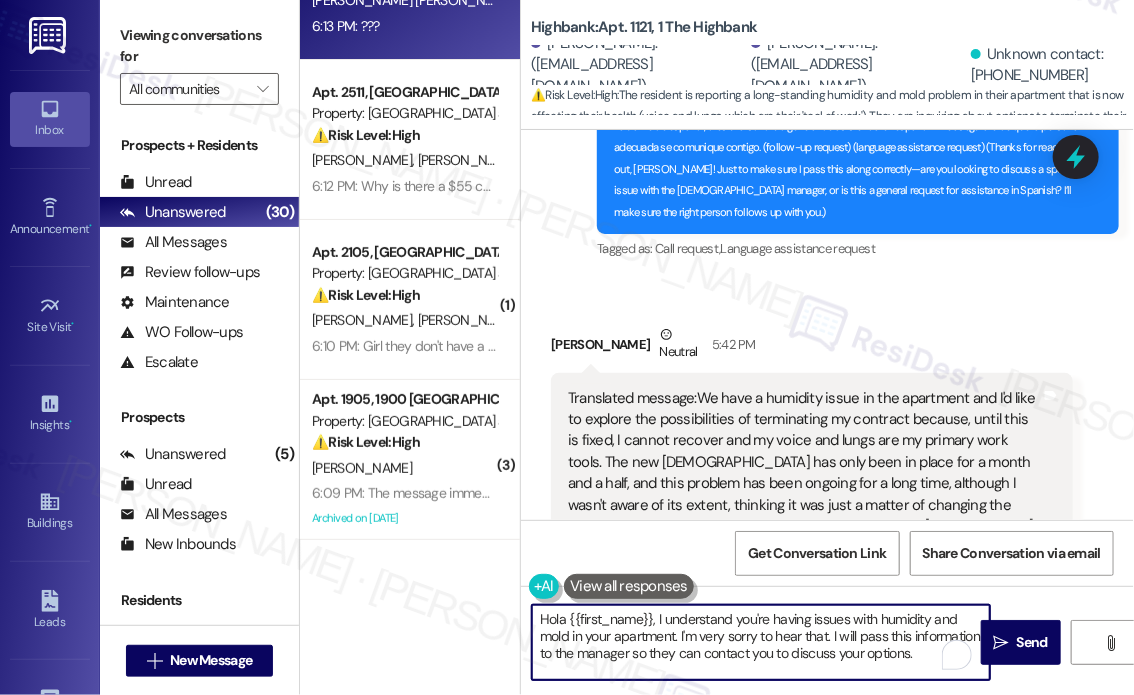 paste on "I’m really sorry to hear about the ongoing humidity issue and how it’s affecting your health—especially when your voice and lungs are essential to your work. I understand this is very serious. Just to get a clearer picture, have there been any recent maintenance visits since you noticed the issue spreading to the stops? And would you like me to speak with the site team about both the current condition and your request to explore early contract termination? I’m here to help however I can" 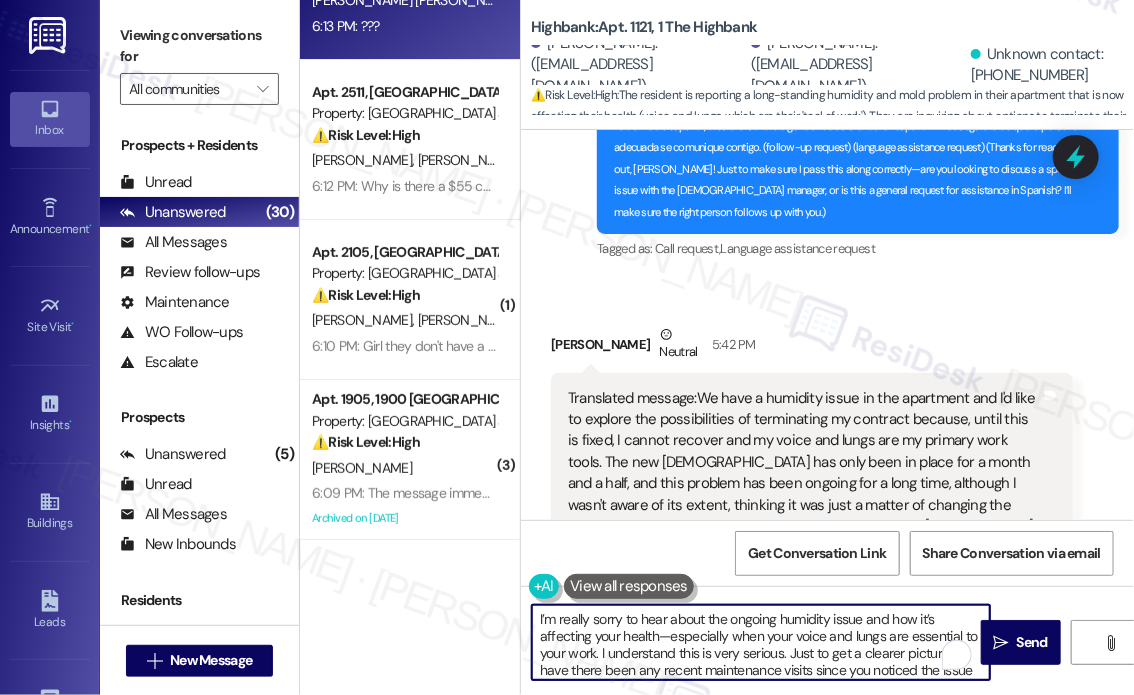 scroll, scrollTop: 50, scrollLeft: 0, axis: vertical 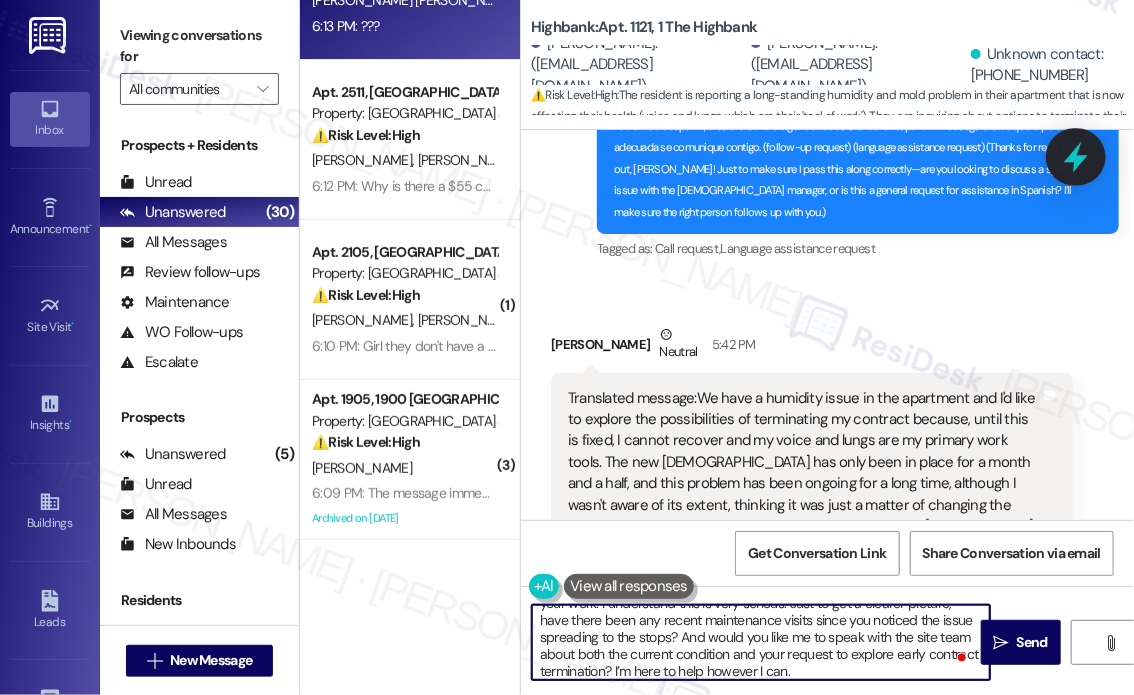 type on "I’m really sorry to hear about the ongoing humidity issue and how it’s affecting your health—especially when your voice and lungs are essential to your work. I understand this is very serious. Just to get a clearer picture, have there been any recent maintenance visits since you noticed the issue spreading to the stops? And would you like me to speak with the site team about both the current condition and your request to explore early contract termination? I’m here to help however I can." 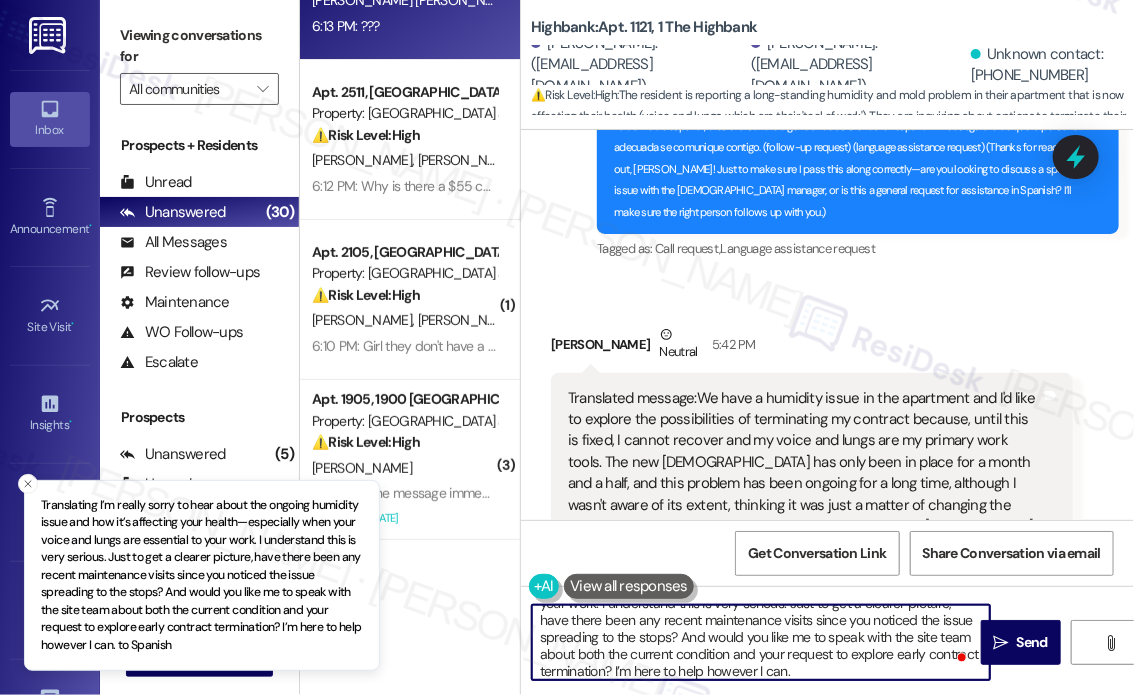 scroll, scrollTop: 0, scrollLeft: 0, axis: both 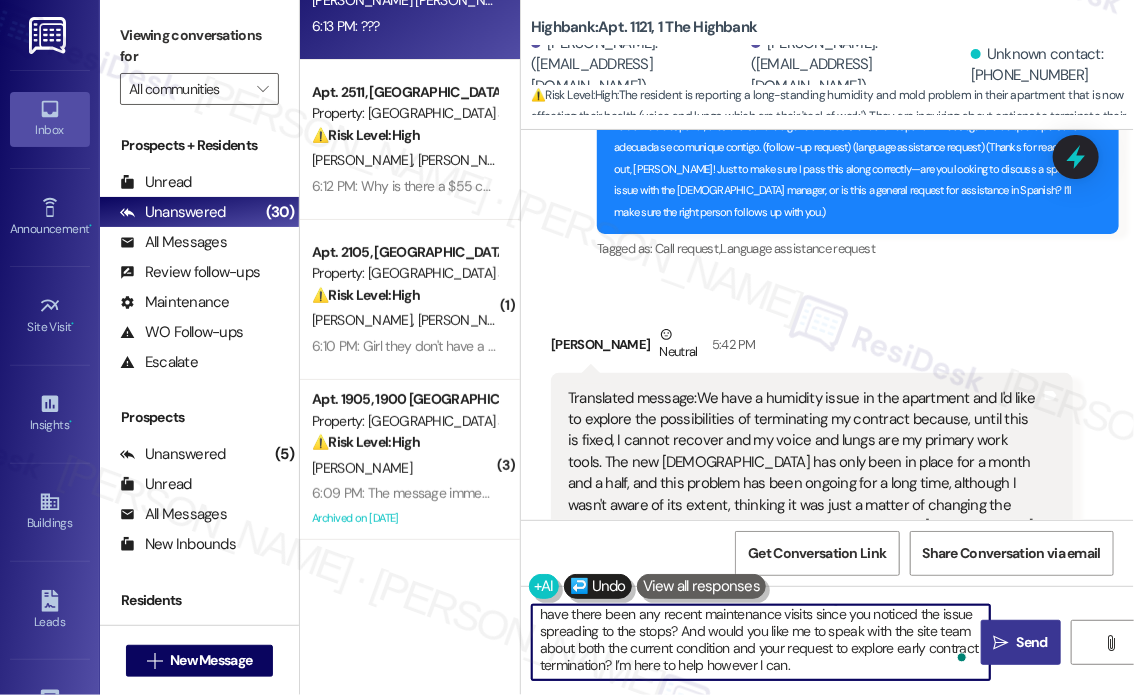 click on "" at bounding box center [1001, 643] 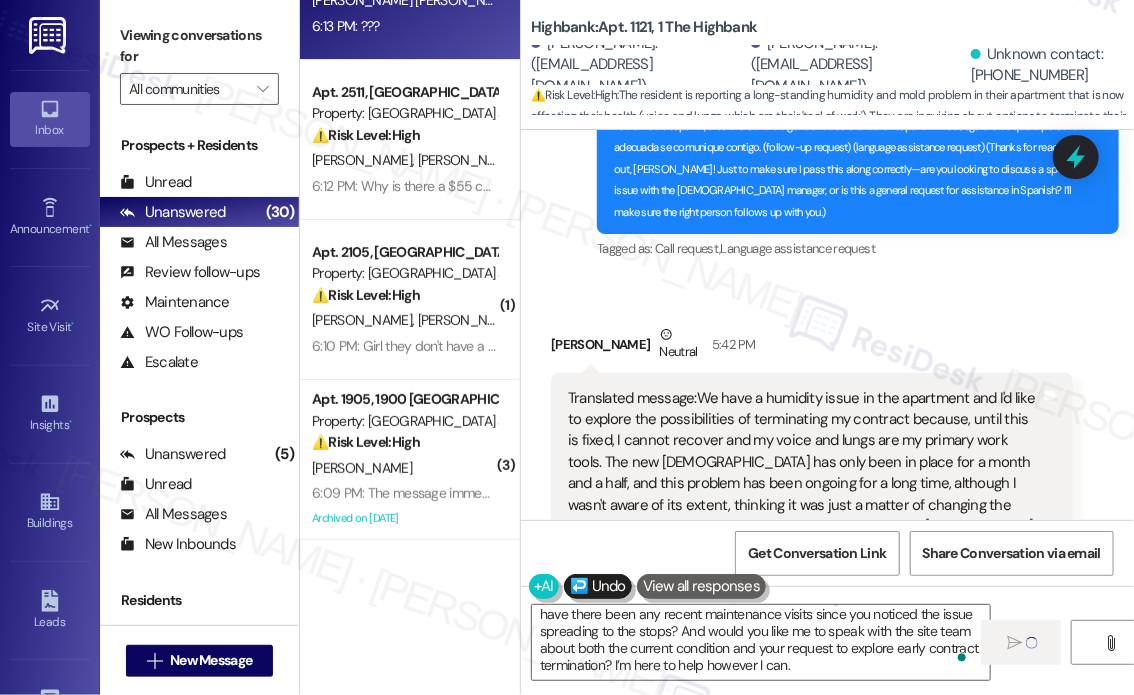 scroll, scrollTop: 0, scrollLeft: 0, axis: both 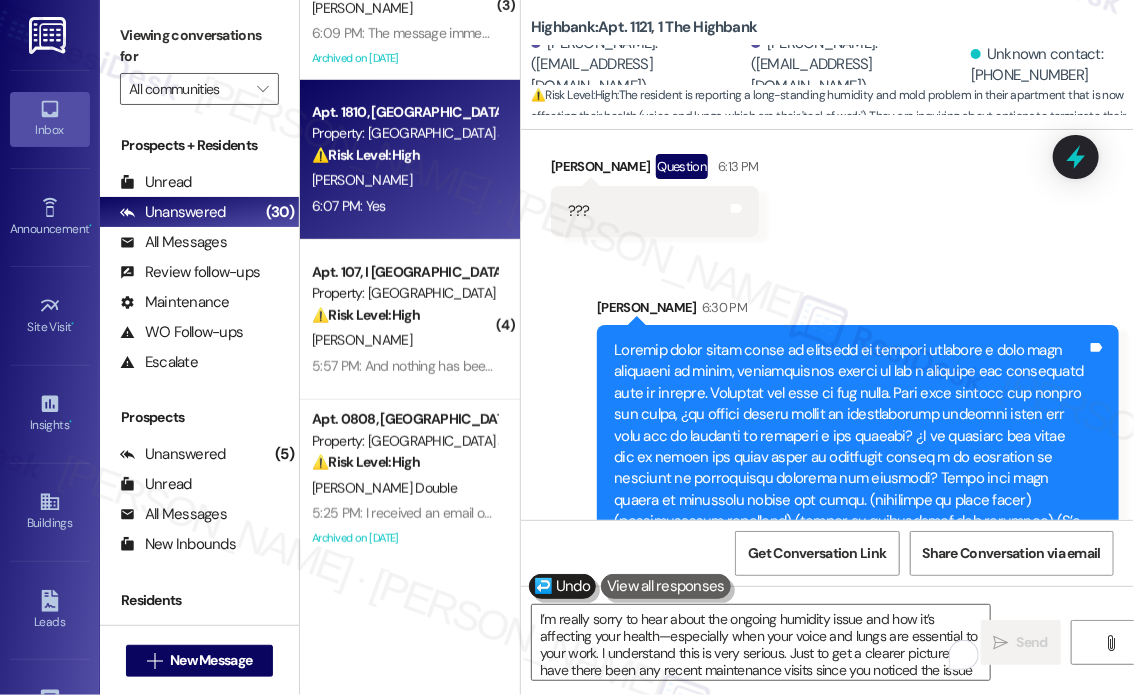 click on "[PERSON_NAME]" at bounding box center [404, 180] 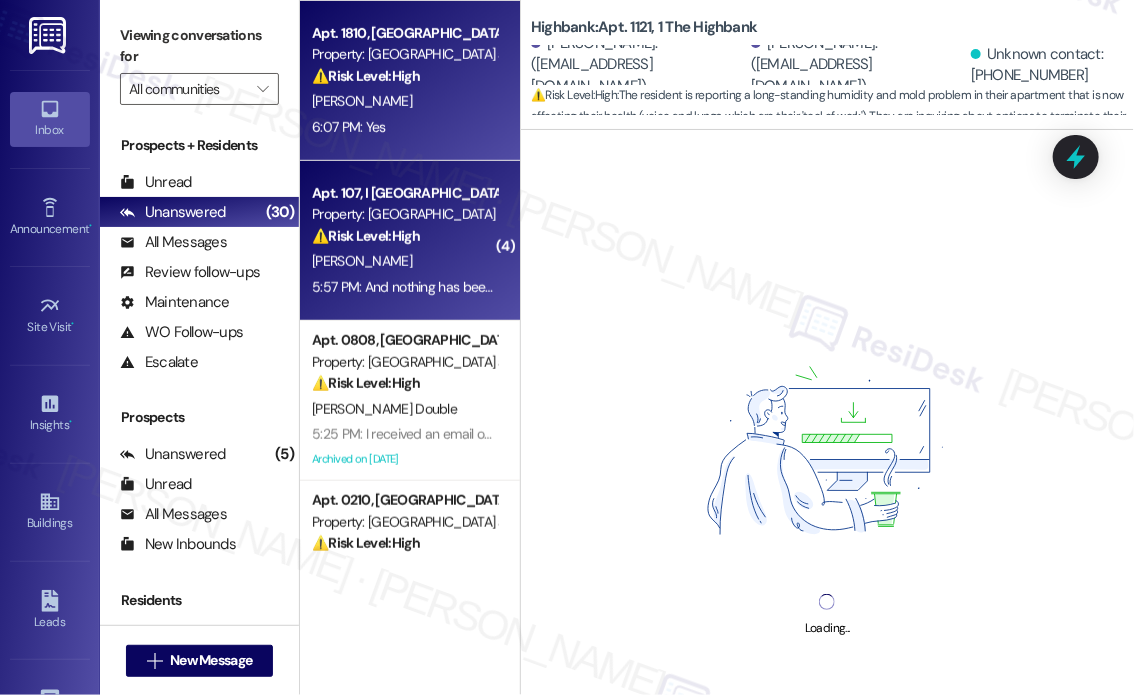 scroll, scrollTop: 600, scrollLeft: 0, axis: vertical 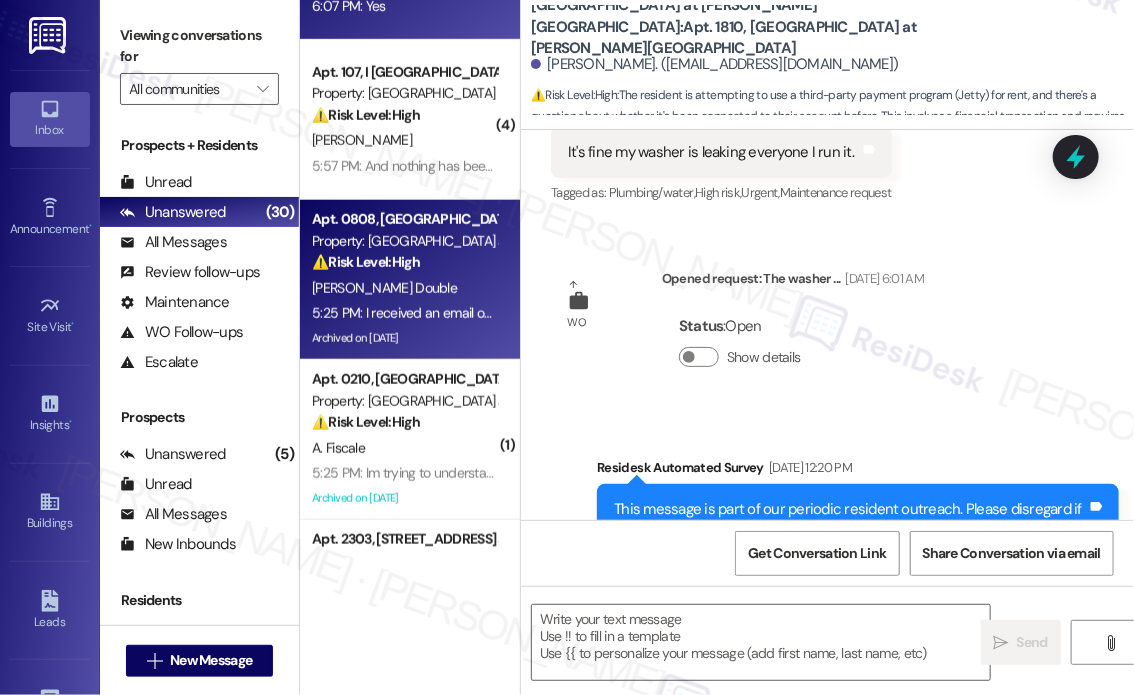 click on "5:25 PM: I received an email on [DATE] about management change on [DATE]. I haven't heard anything since. I went by the office twice and was told different things by two different people. What's happening with my auto pay? How is rent being paid? Are we getting a deduction of rent with the trash situation? I have lots of questions. 5:25 PM: I received an email on [DATE] about management change on [DATE]. I haven't heard anything since. I went by the office twice and was told different things by two different people. What's happening with my auto pay? How is rent being paid? Are we getting a deduction of rent with the trash situation? I have lots of questions." at bounding box center [1275, 313] 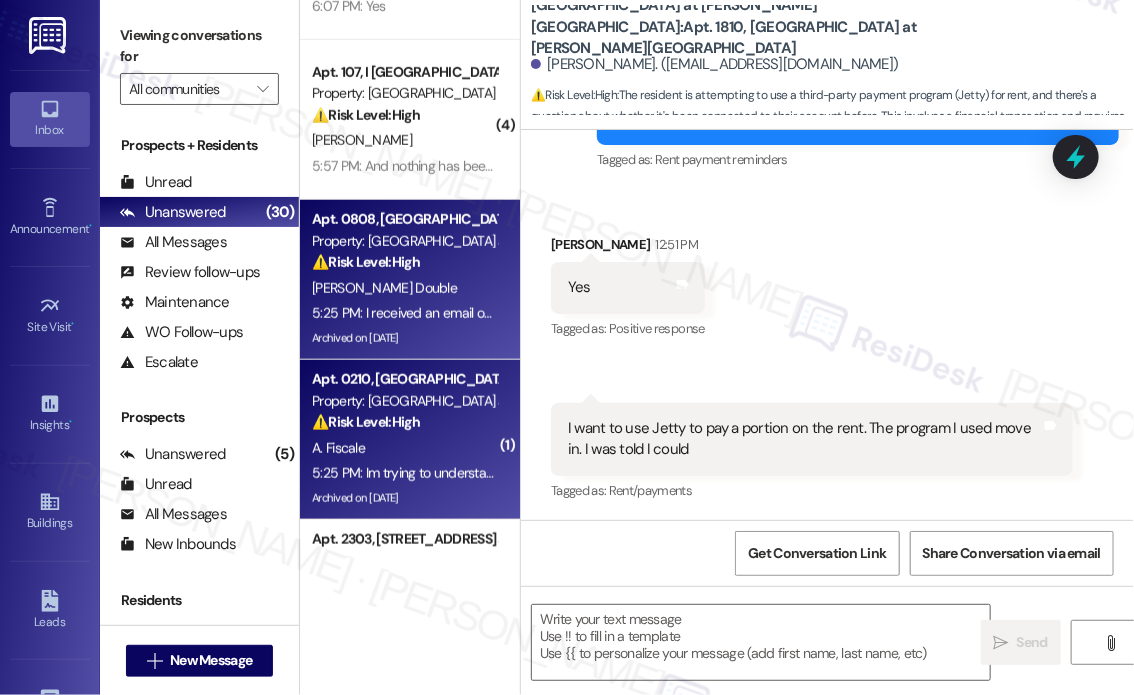 scroll, scrollTop: 5563, scrollLeft: 0, axis: vertical 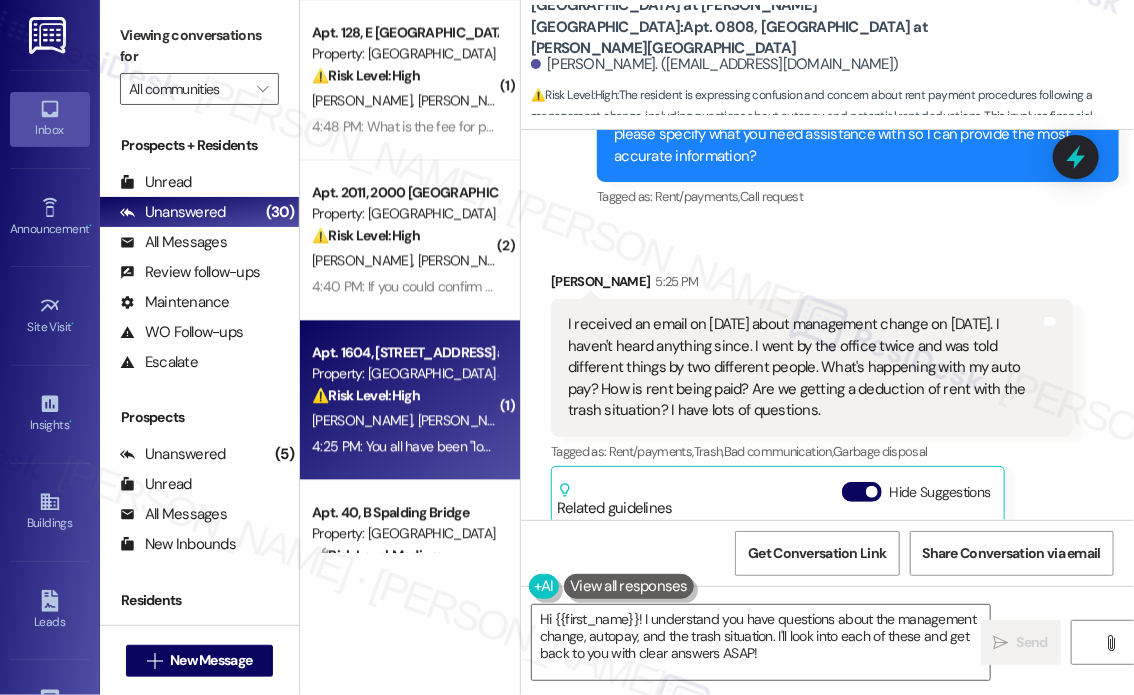 click on "4:25 PM: You all have been "looking into it right away" since May.  The level of laziness and incompetence is at an award winning level.  4:25 PM: You all have been "looking into it right away" since May.  The level of laziness and incompetence is at an award winning level." at bounding box center [693, 446] 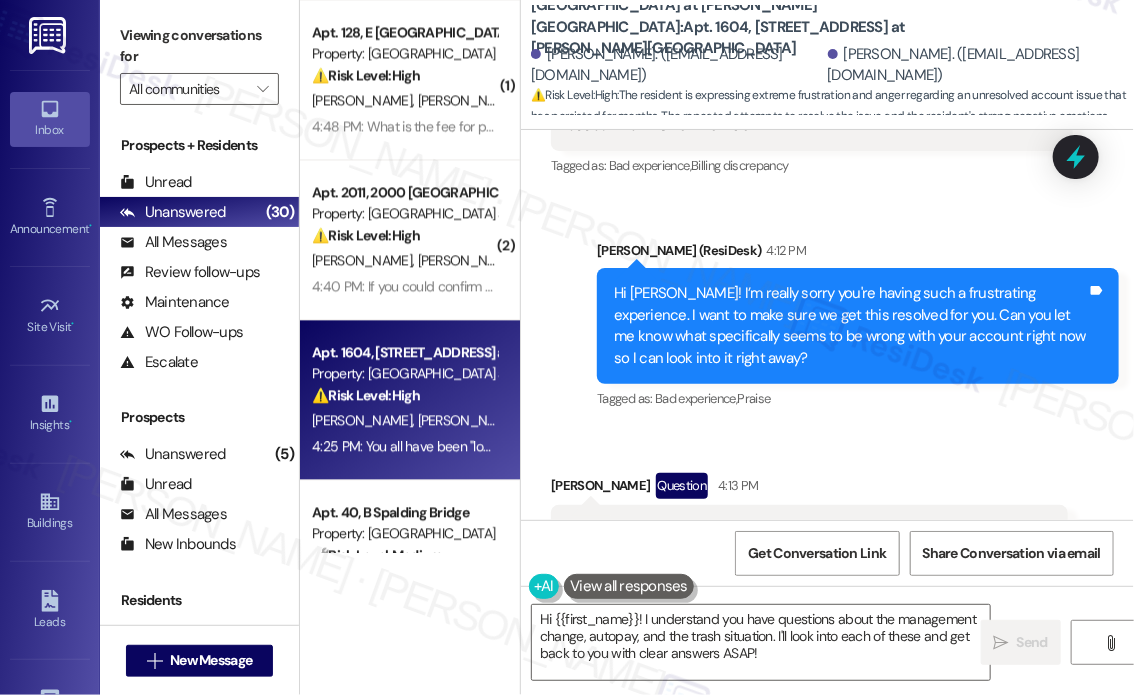 scroll, scrollTop: 700, scrollLeft: 0, axis: vertical 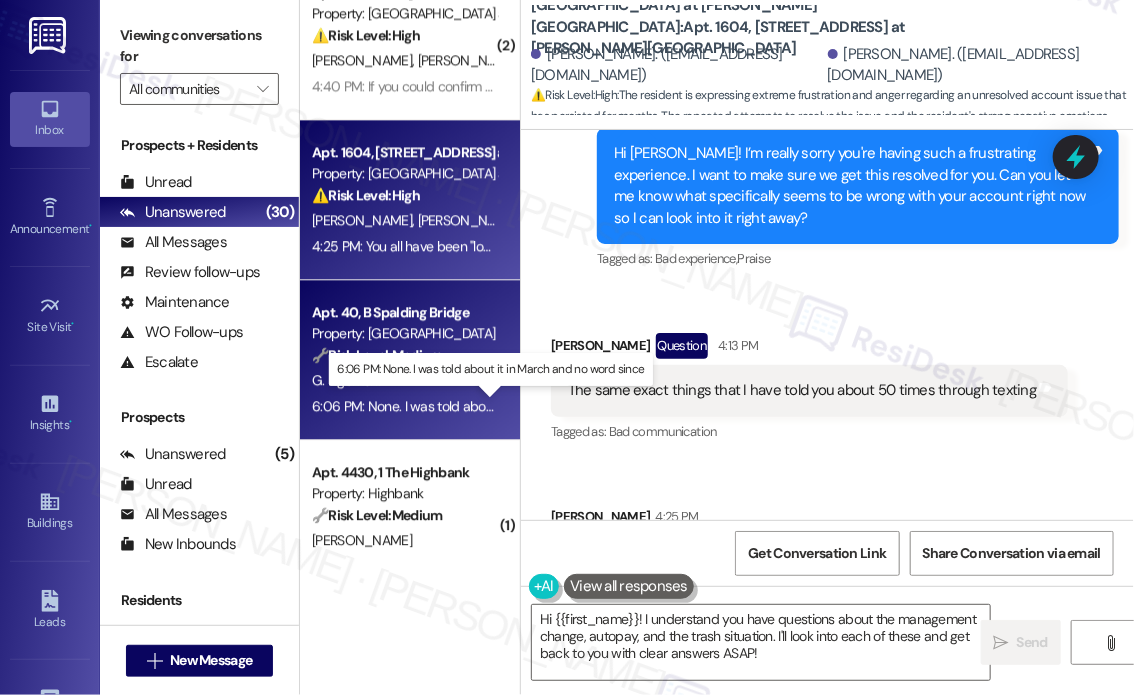 click on "6:06 PM: None. I was told about it in March and no word since  6:06 PM: None. I was told about it in March and no word since" at bounding box center [492, 406] 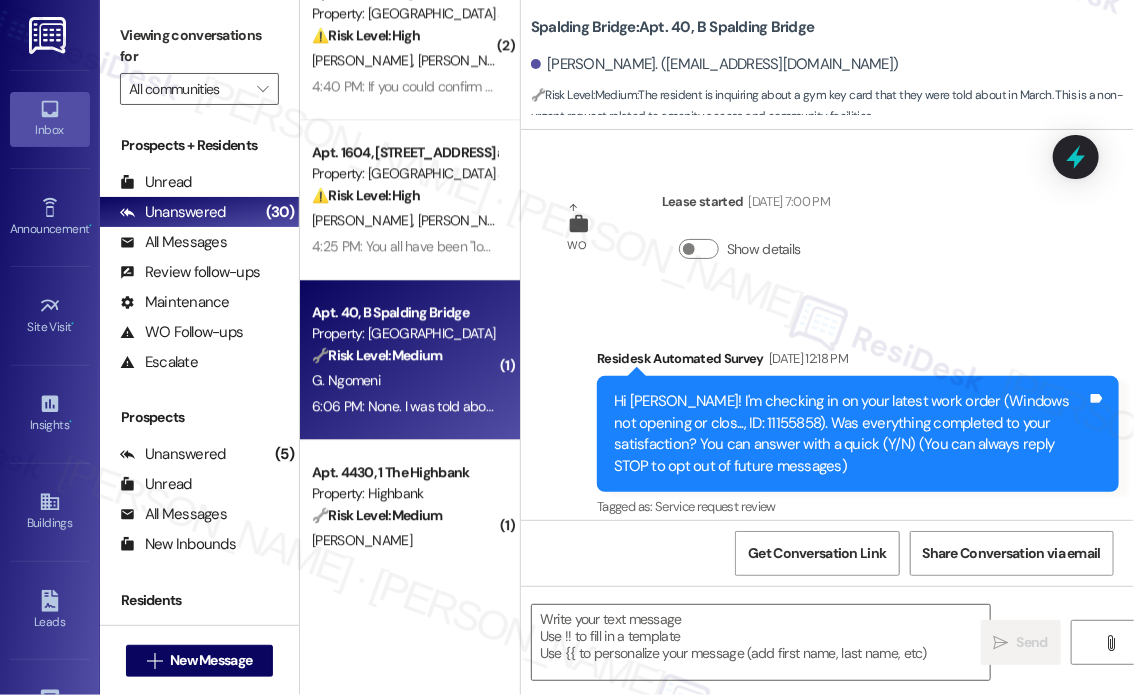scroll, scrollTop: 2088, scrollLeft: 0, axis: vertical 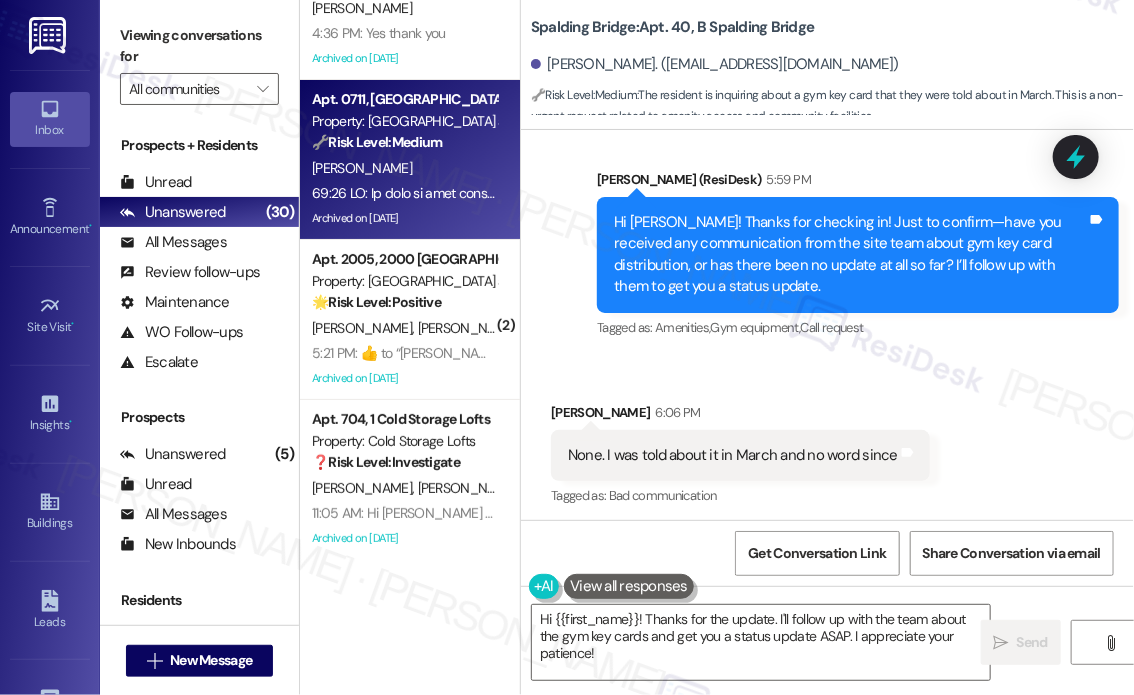 click at bounding box center [404, 193] 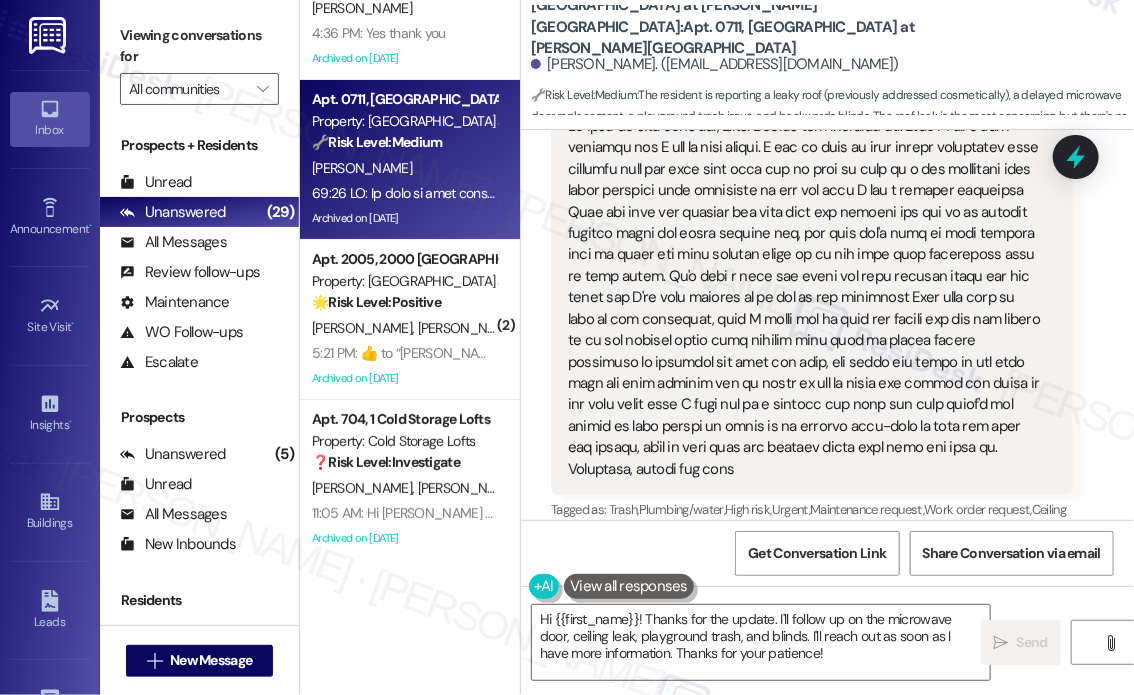 scroll, scrollTop: 27825, scrollLeft: 0, axis: vertical 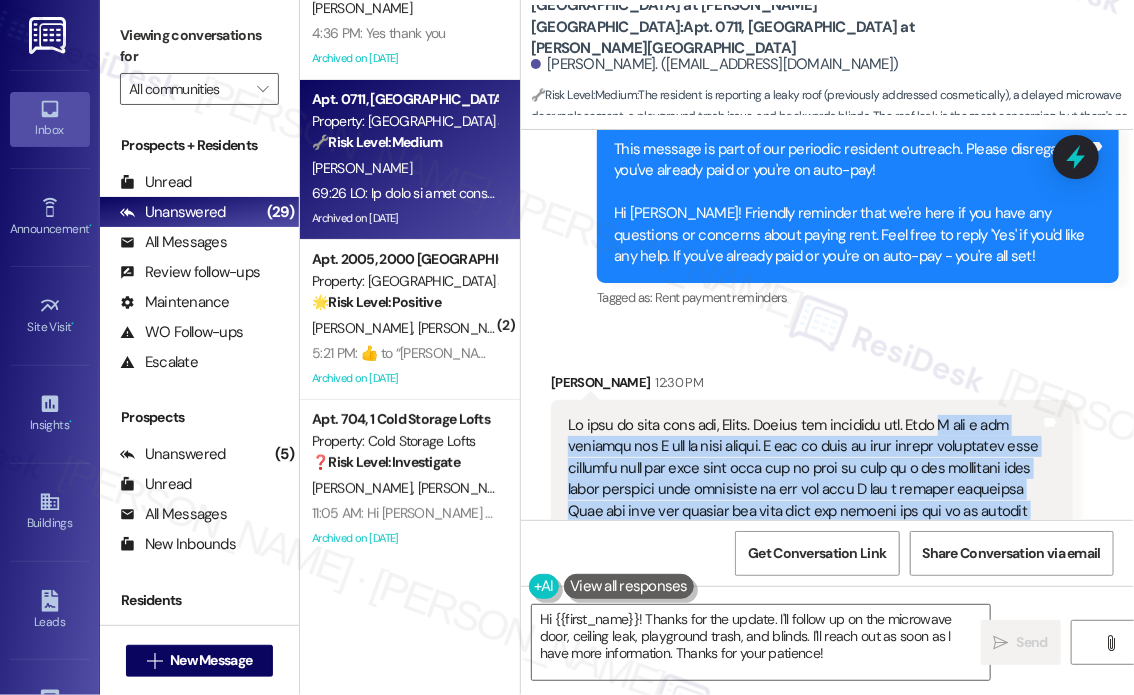 drag, startPoint x: 930, startPoint y: 393, endPoint x: 949, endPoint y: 350, distance: 47.010635 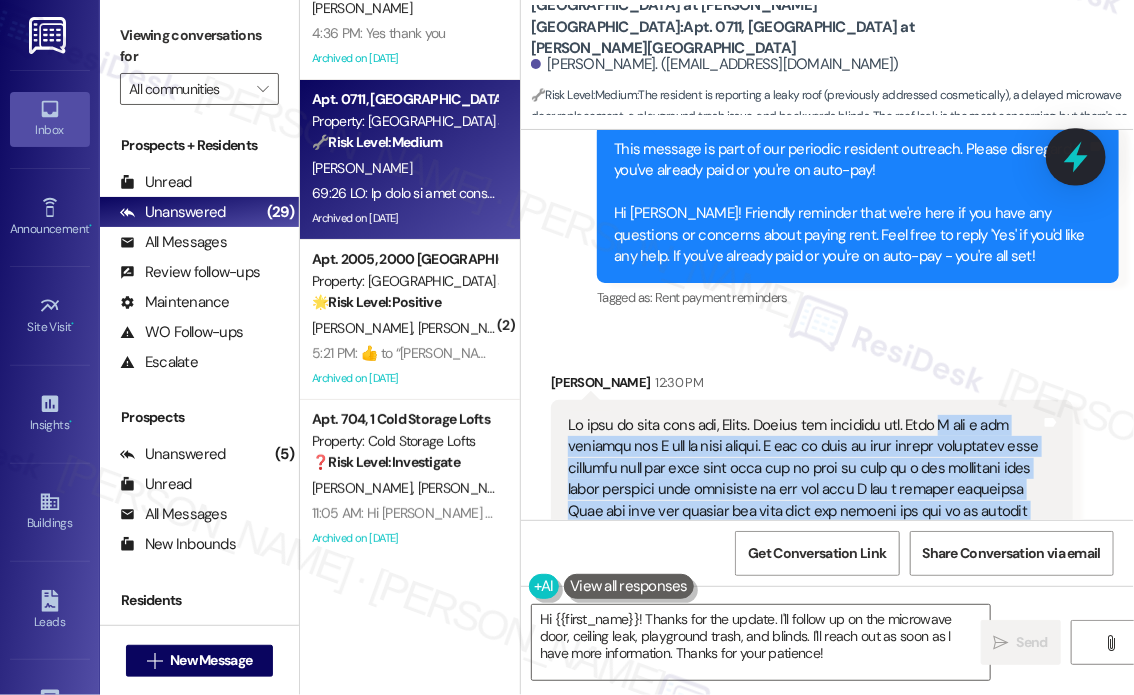 click 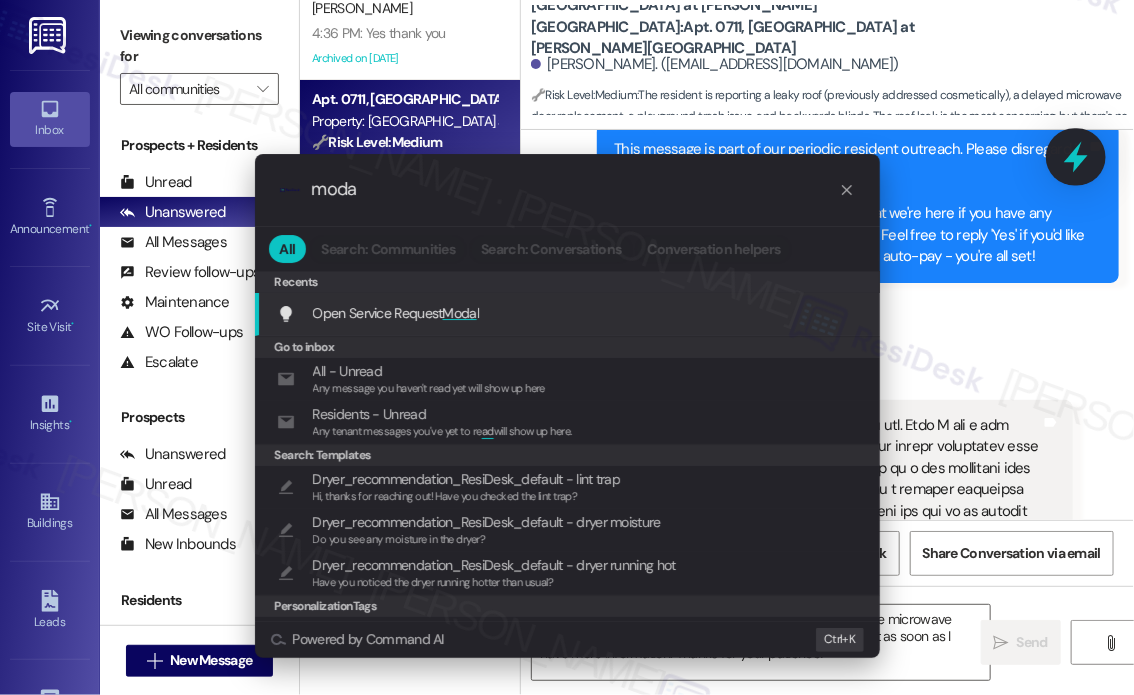 type on "modal" 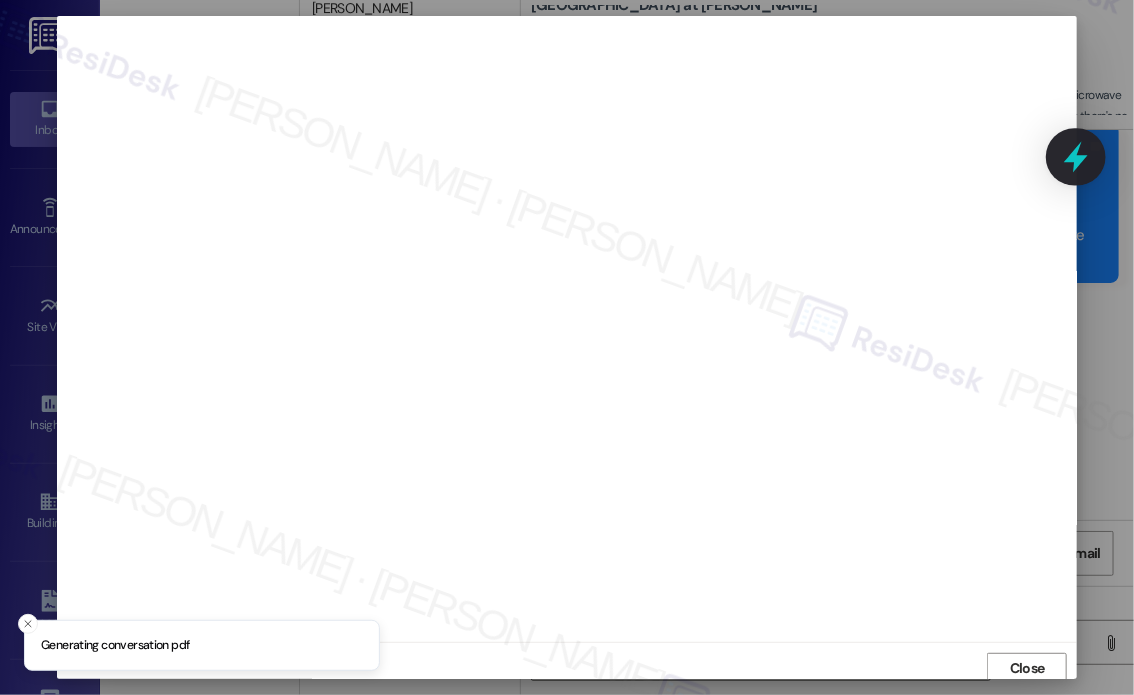 scroll, scrollTop: 5, scrollLeft: 0, axis: vertical 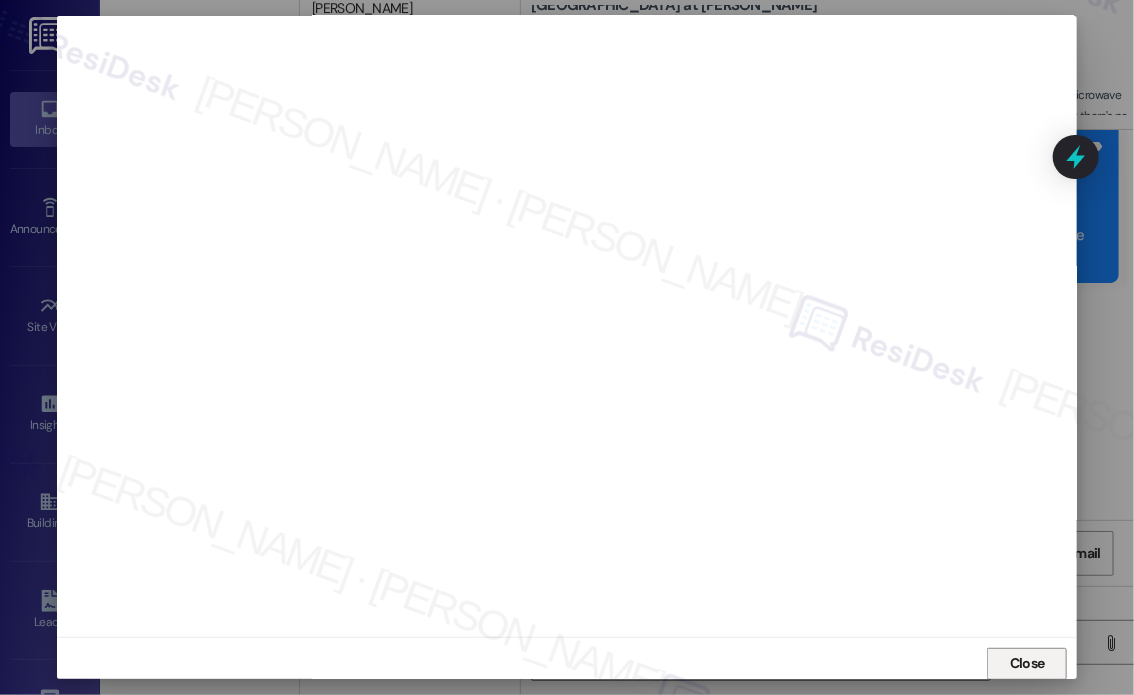 click on "Close" at bounding box center [1027, 663] 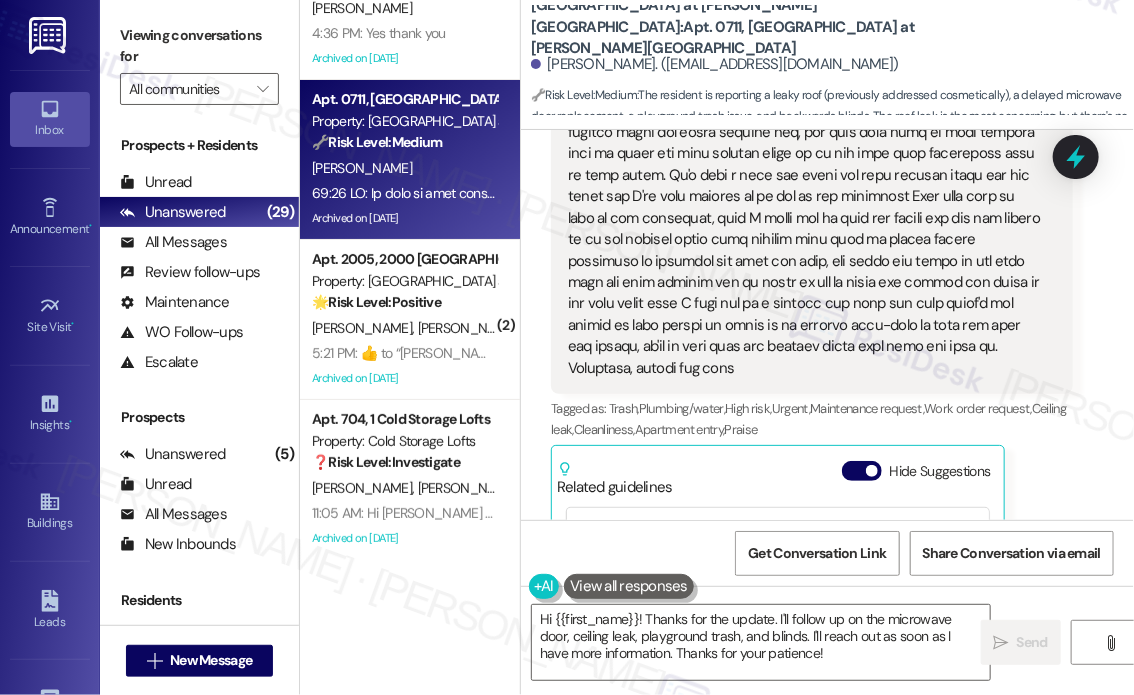 scroll, scrollTop: 28124, scrollLeft: 0, axis: vertical 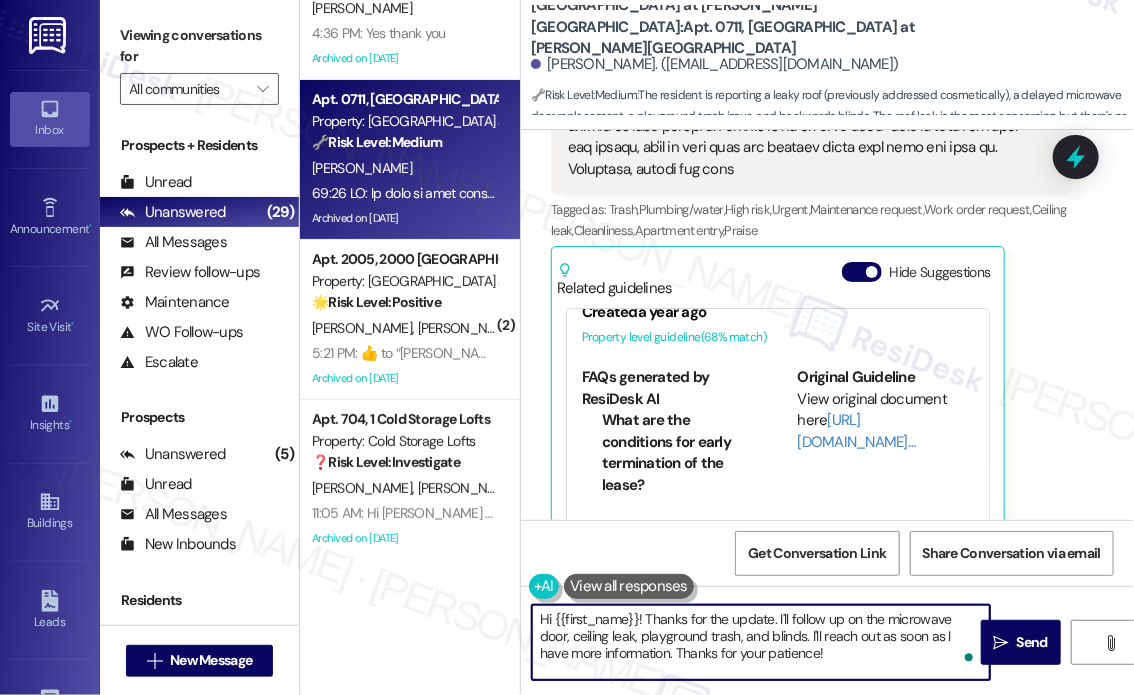 drag, startPoint x: 808, startPoint y: 656, endPoint x: 645, endPoint y: 615, distance: 168.07736 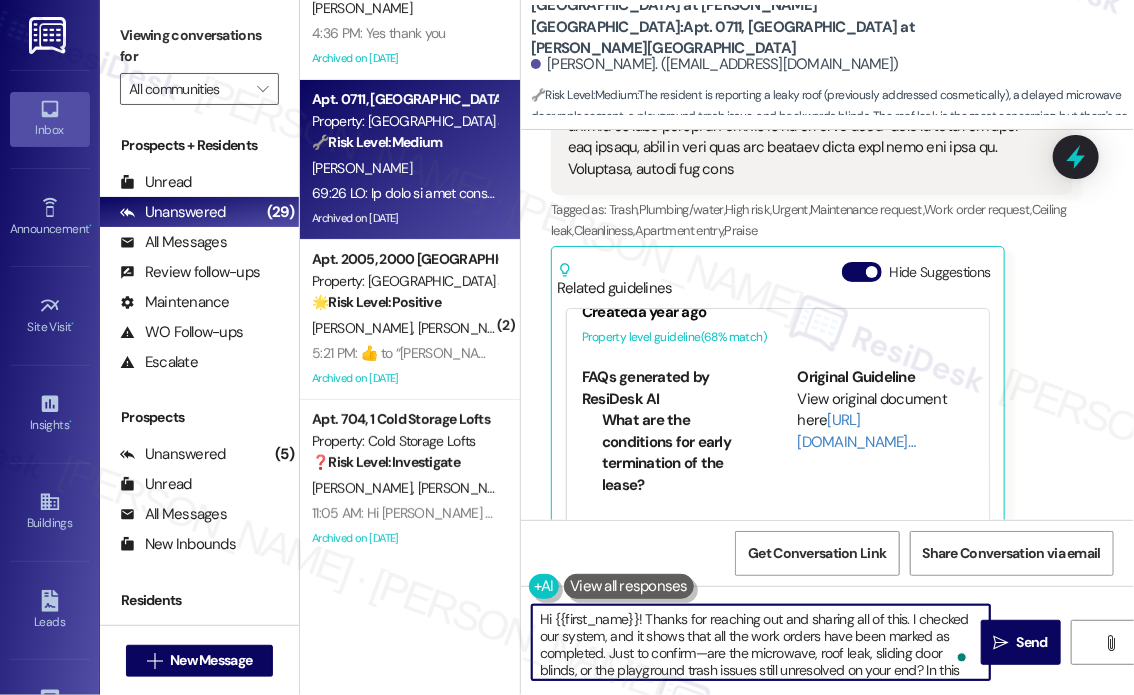 scroll, scrollTop: 33, scrollLeft: 0, axis: vertical 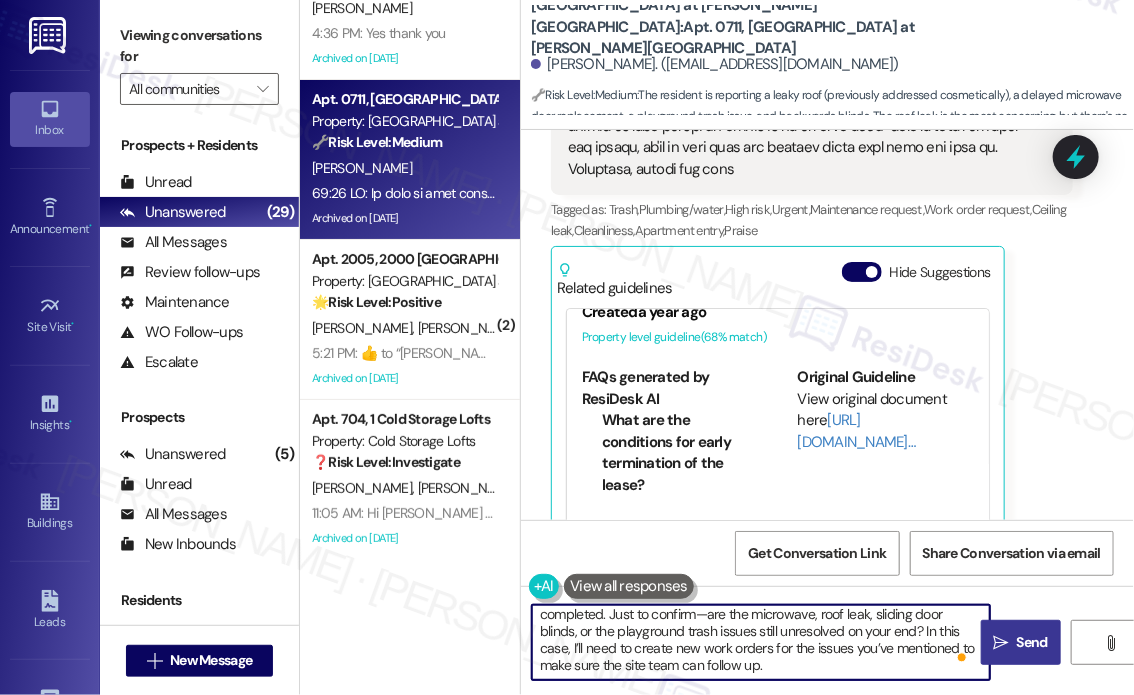 type on "Hi {{first_name}}! Thanks for reaching out and sharing all of this. I checked our system, and it shows that all the work orders have been marked as completed. Just to confirm—are the microwave, roof leak, sliding door blinds, or the playground trash issues still unresolved on your end? In this case, I’ll need to create new work orders for the issues you’ve mentioned to make sure the site team can follow up." 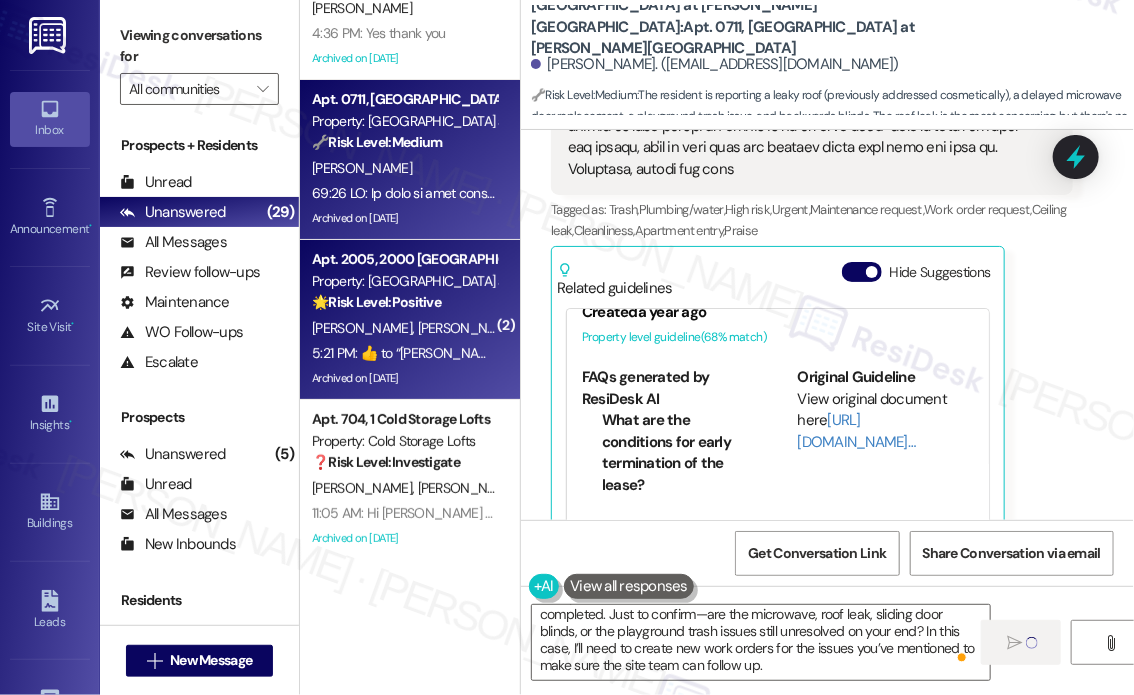 click on "[PERSON_NAME]" at bounding box center [468, 328] 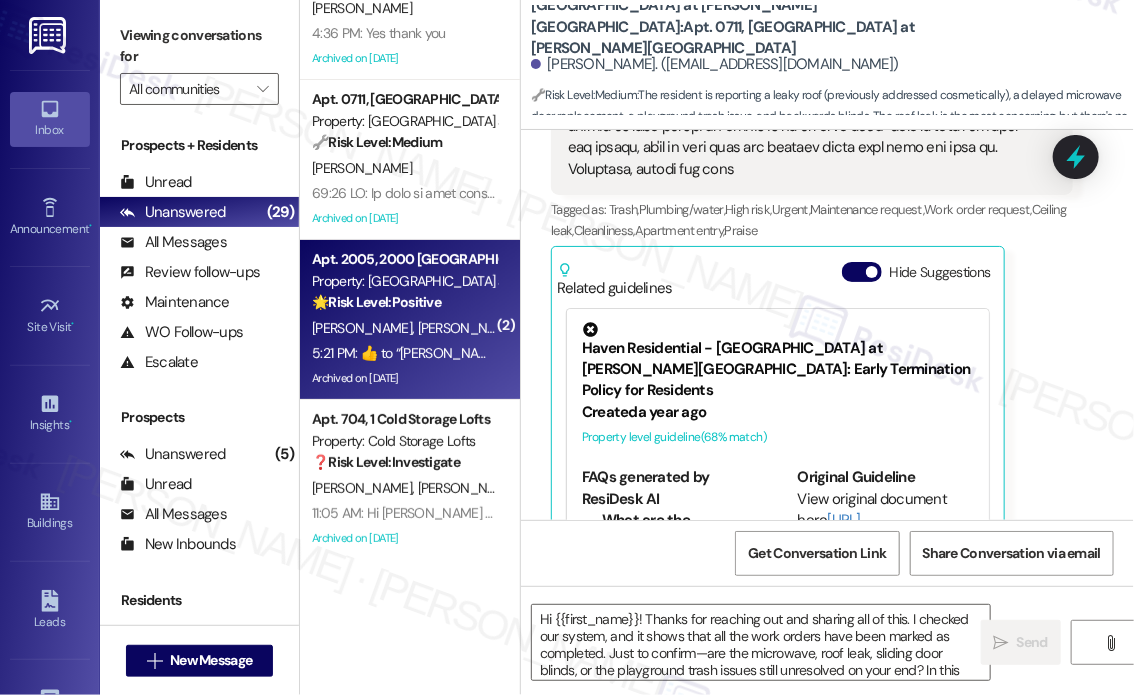 scroll, scrollTop: 0, scrollLeft: 0, axis: both 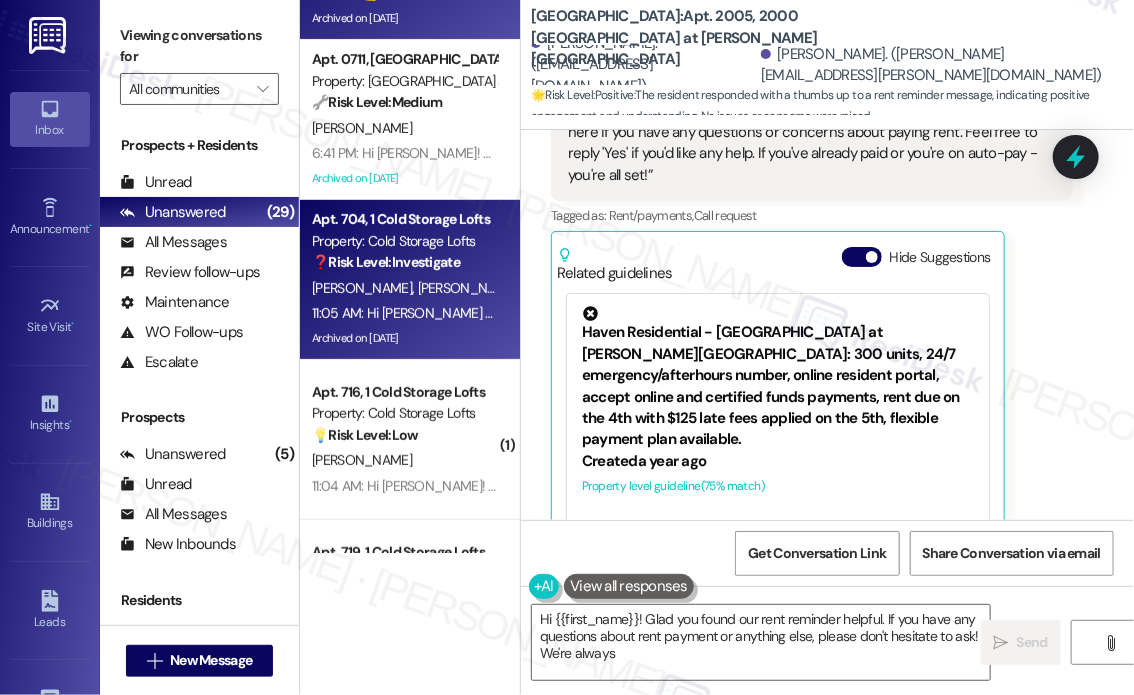 click on "[PERSON_NAME] [PERSON_NAME]" at bounding box center [404, 288] 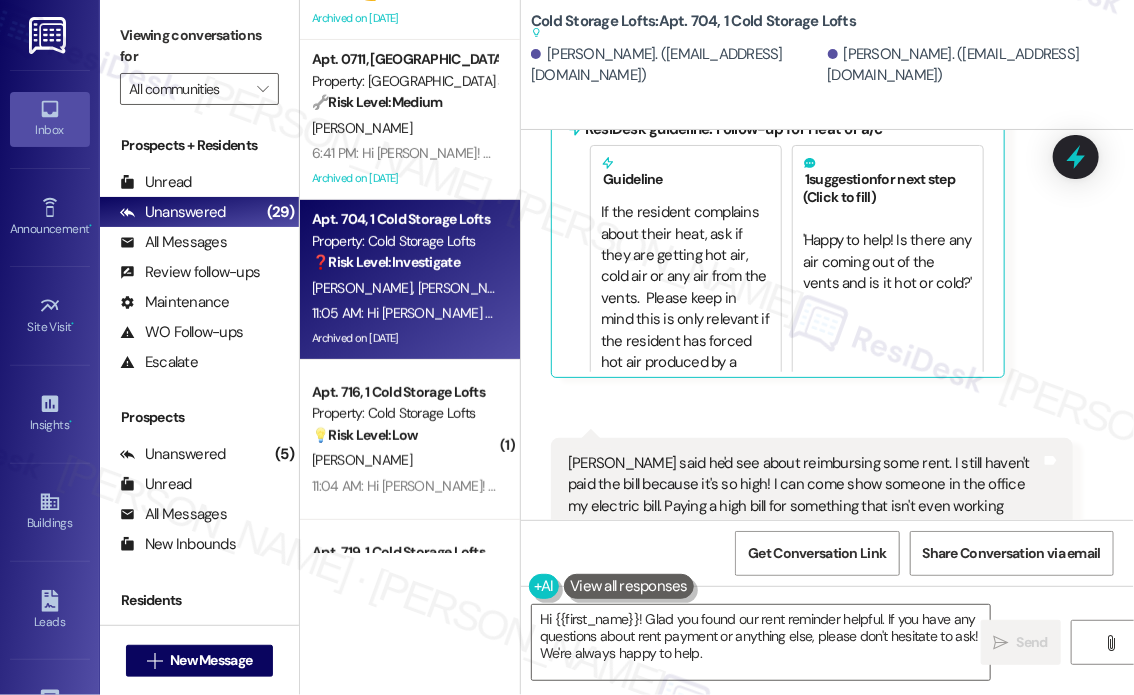 scroll, scrollTop: 30168, scrollLeft: 0, axis: vertical 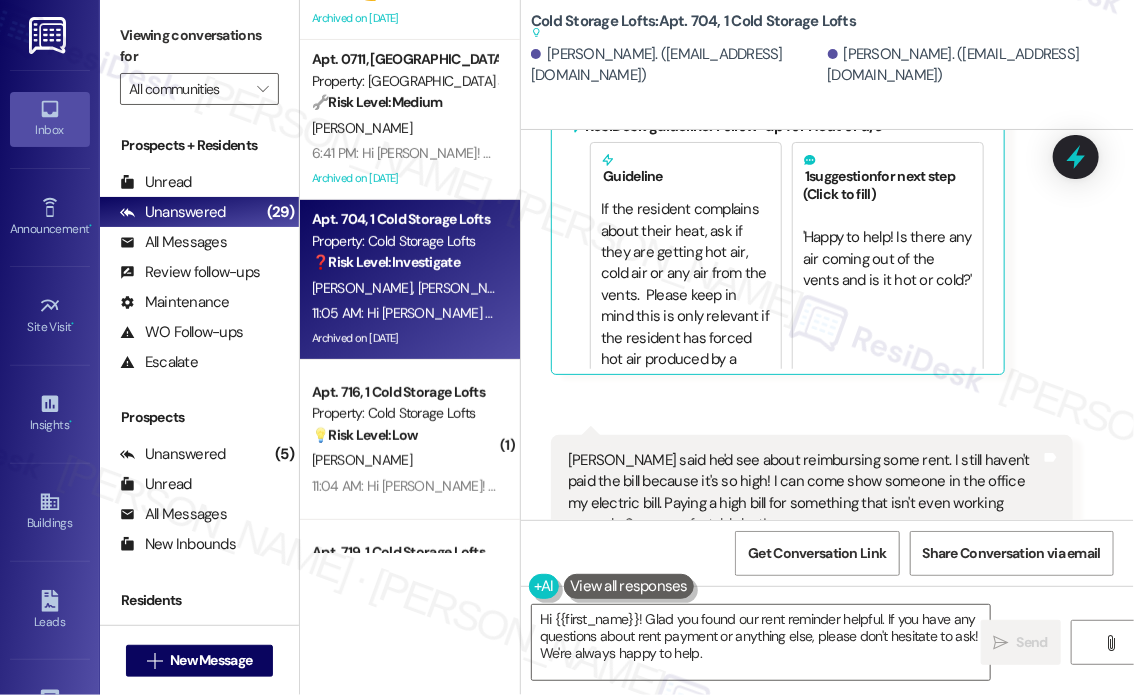 click on "[PERSON_NAME]   (ResiDesk) 11:05 AM" at bounding box center [900, 713] 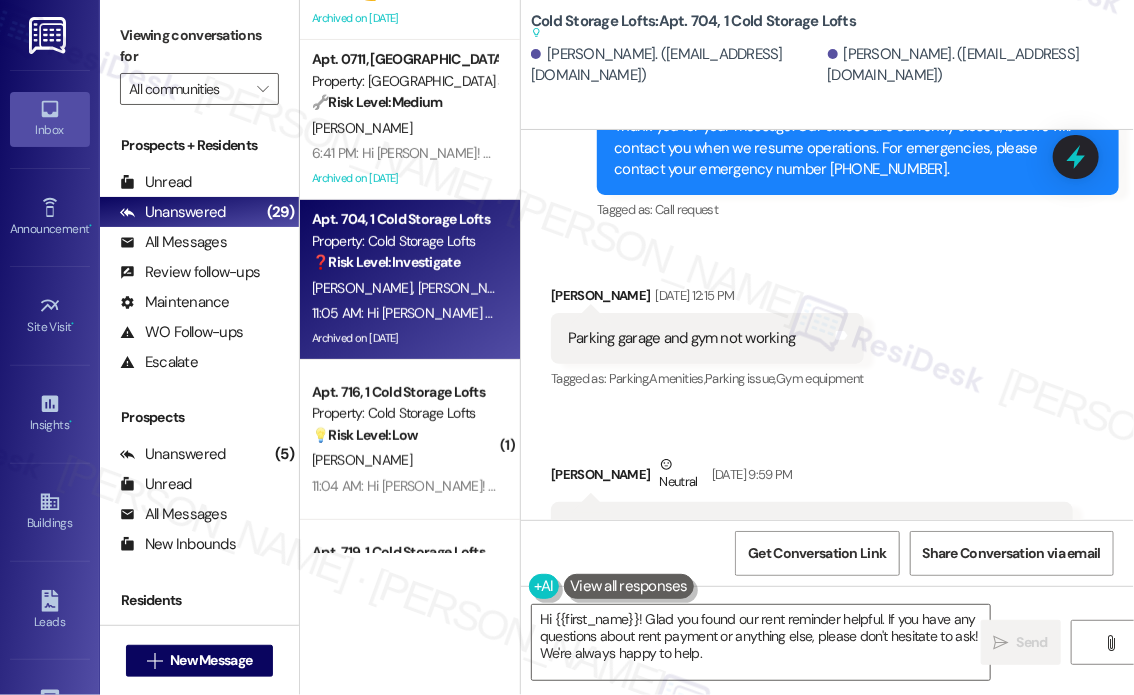 scroll, scrollTop: 29368, scrollLeft: 0, axis: vertical 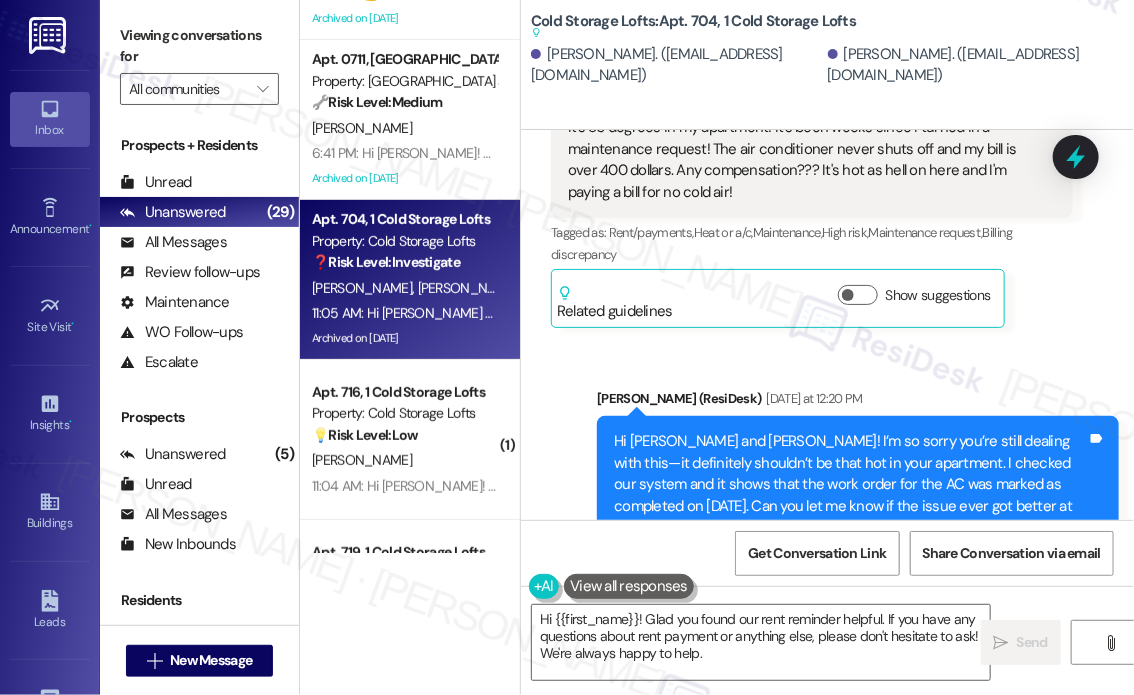 drag, startPoint x: 748, startPoint y: 435, endPoint x: 566, endPoint y: 364, distance: 195.35864 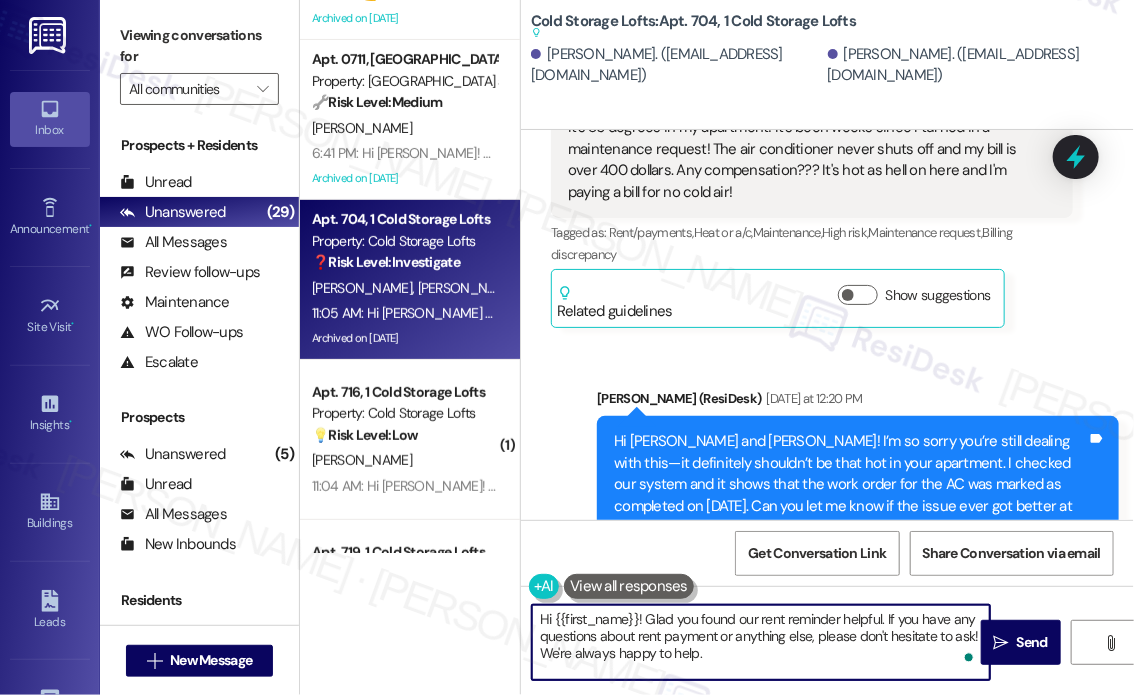 drag, startPoint x: 812, startPoint y: 653, endPoint x: 639, endPoint y: 615, distance: 177.12425 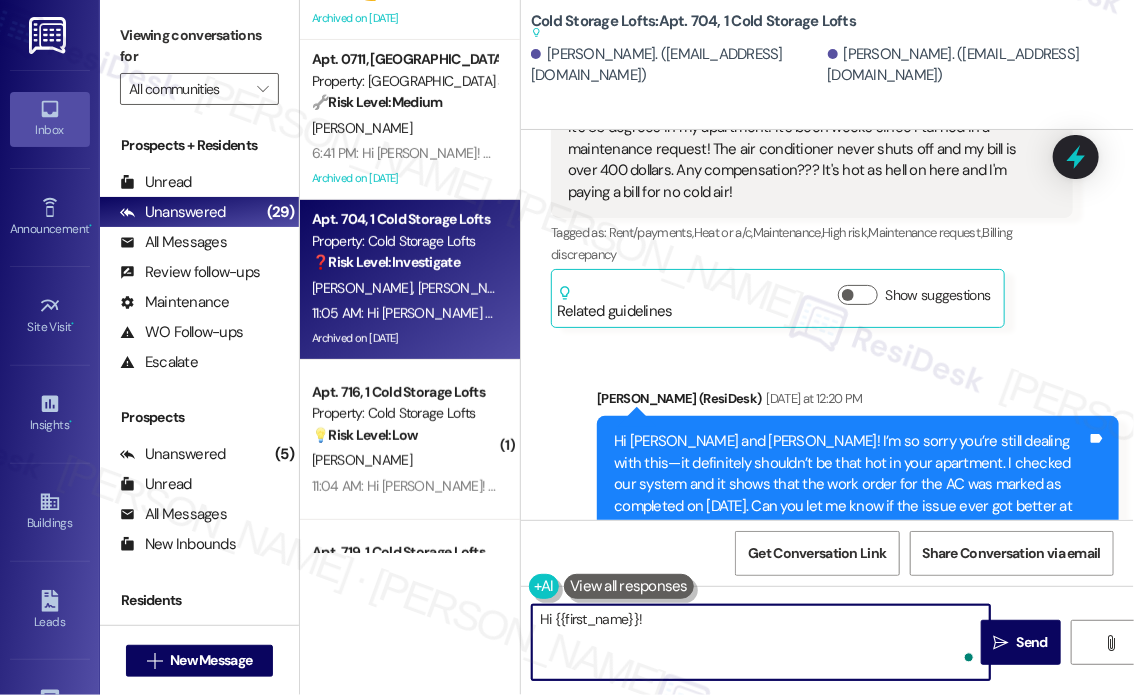 paste on "Thanks for the update—I’m sorry to hear the A/C still hasn’t been fixed and that it’s running constantly without cooling properly. I can help submit a new work order. Do we have your permission to enter during your absence to take a look? Also, let us know if there are any pets our maintenance team should be aware of." 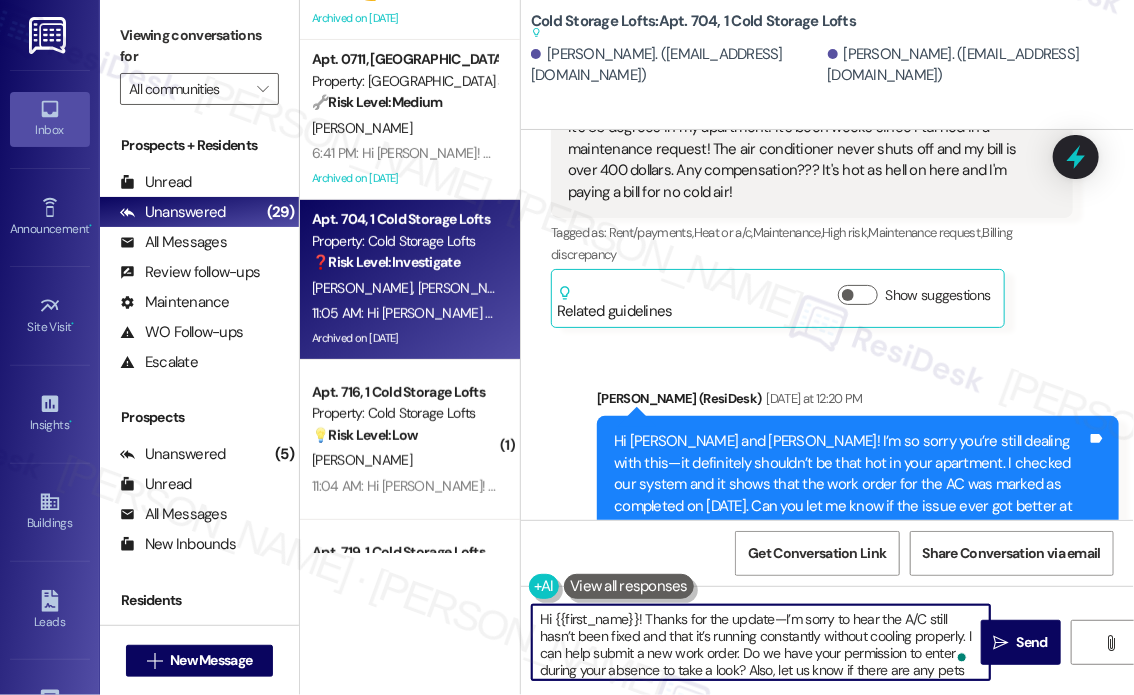 scroll, scrollTop: 16, scrollLeft: 0, axis: vertical 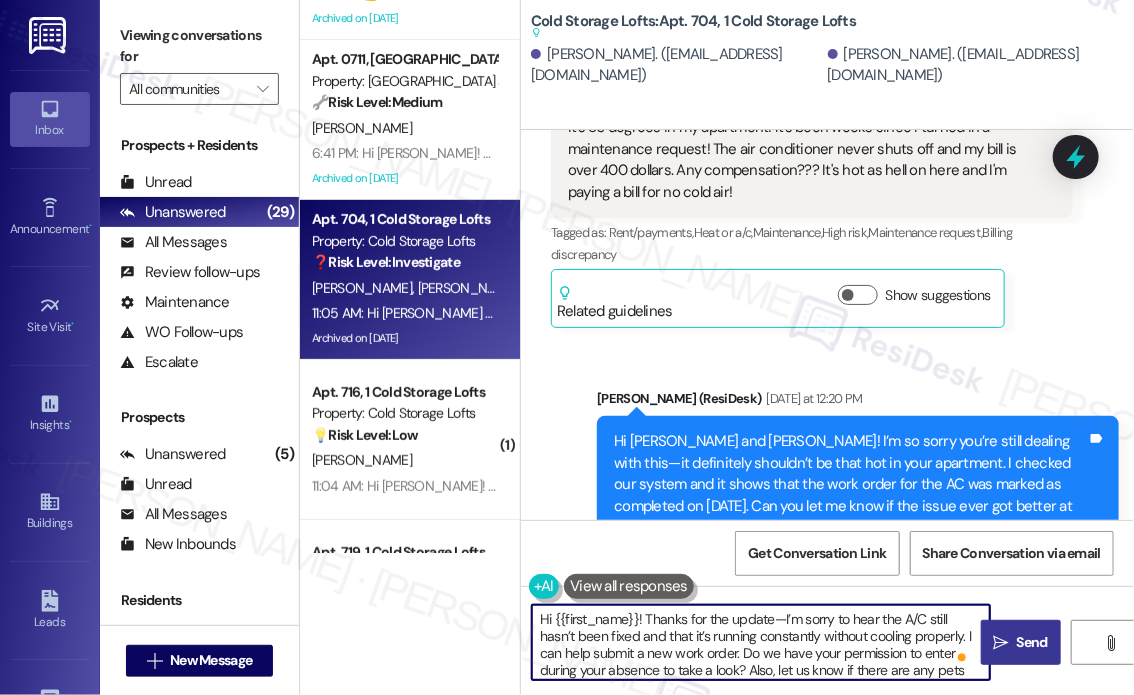 type on "Hi {{first_name}}! Thanks for the update—I’m sorry to hear the A/C still hasn’t been fixed and that it’s running constantly without cooling properly. I can help submit a new work order. Do we have your permission to enter during your absence to take a look? Also, let us know if there are any pets our maintenance team should be aware of." 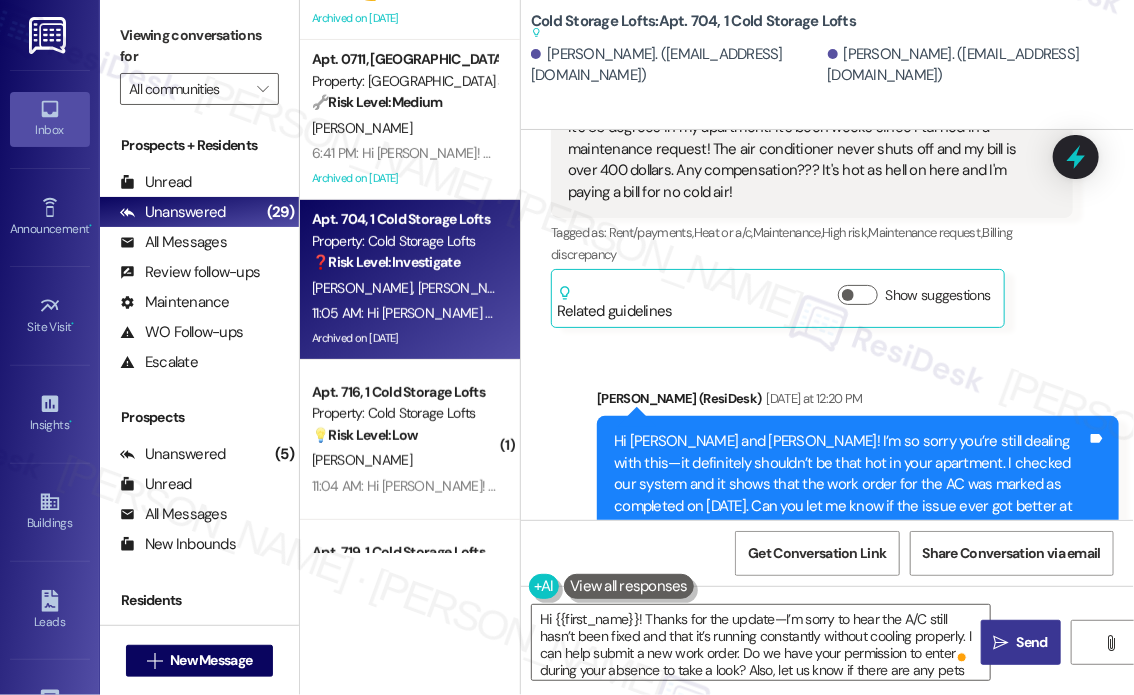 click on "Send" at bounding box center (1032, 642) 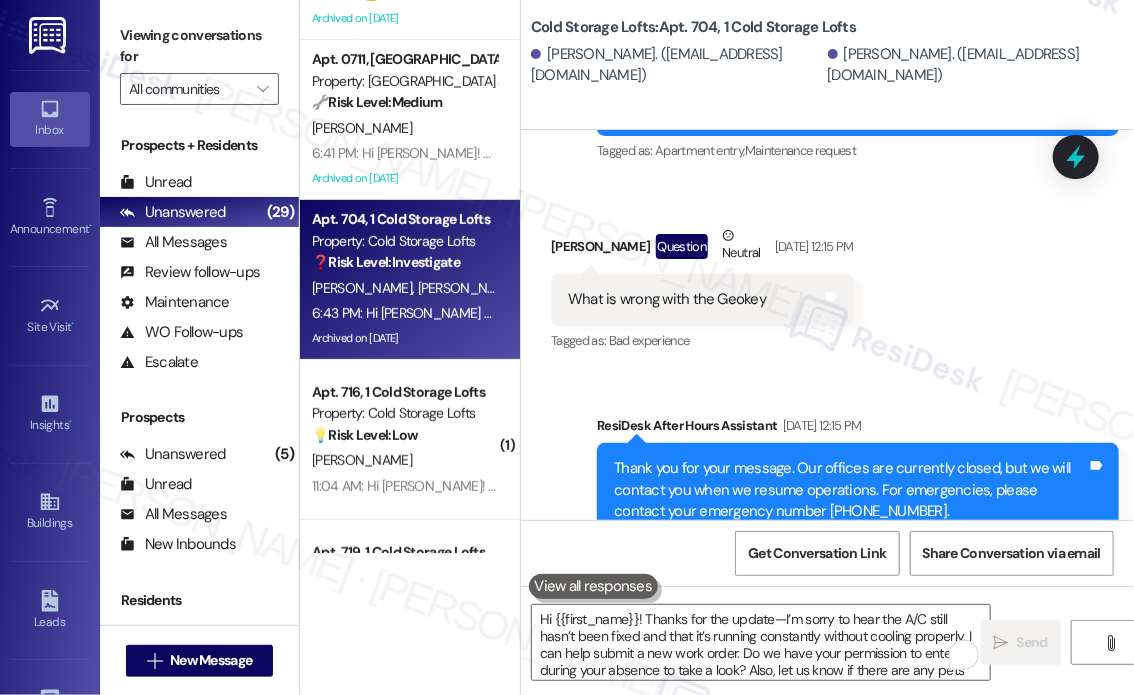 scroll, scrollTop: 28618, scrollLeft: 0, axis: vertical 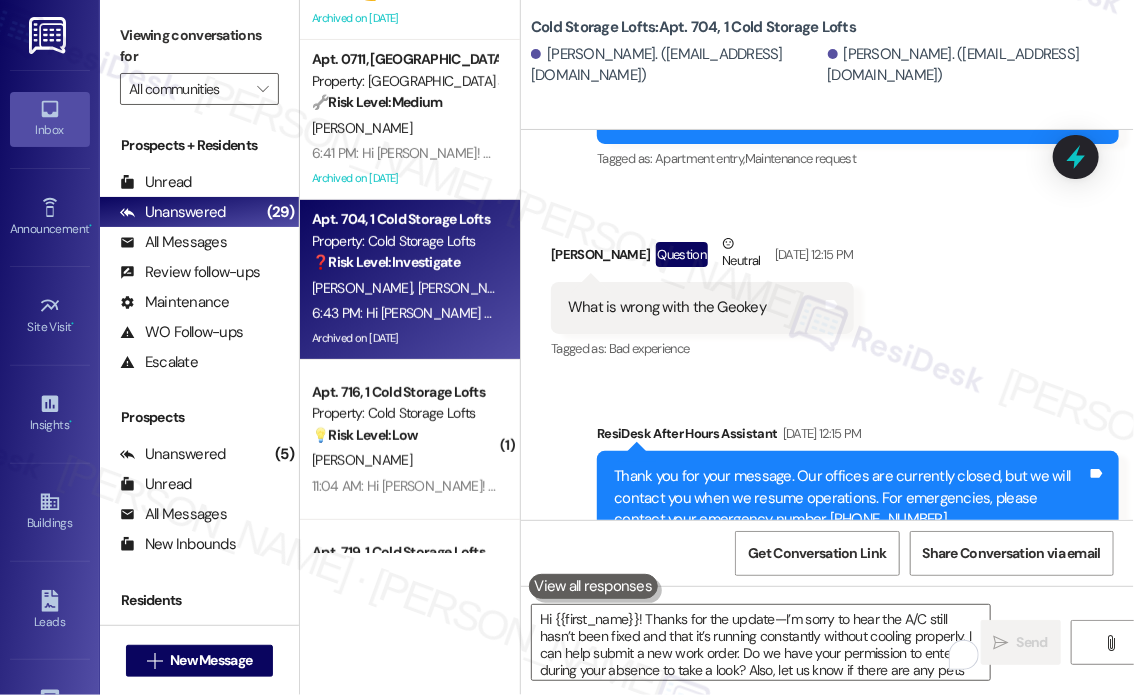 click on "Parking garage and gym not working" at bounding box center (682, 688) 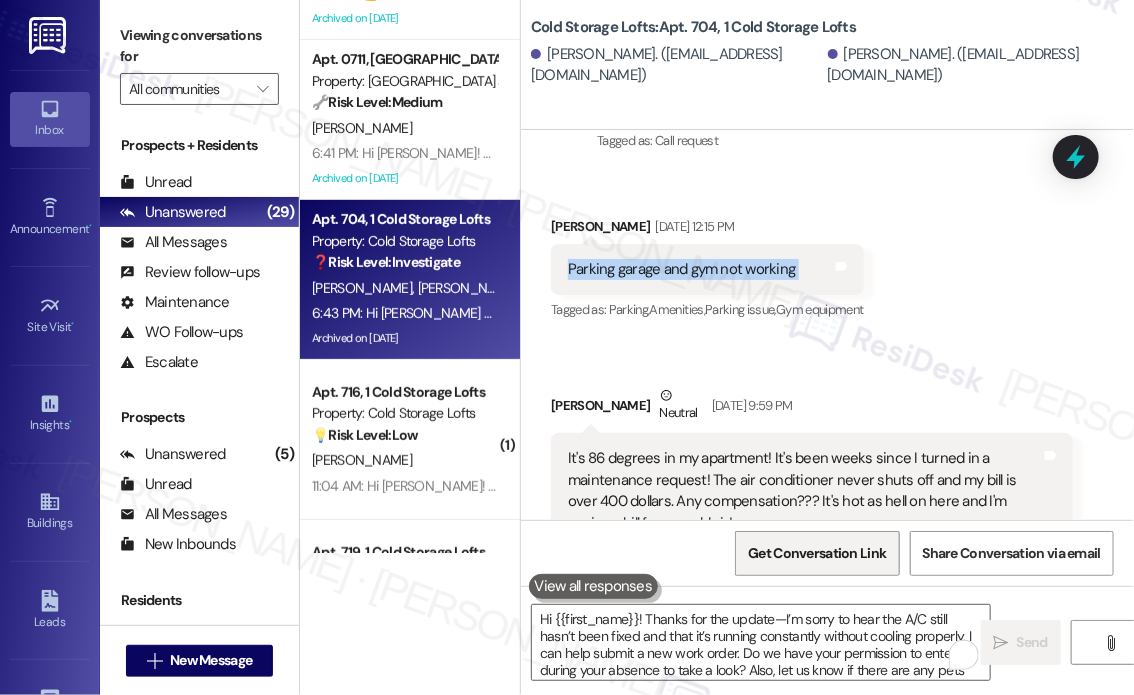 scroll, scrollTop: 29118, scrollLeft: 0, axis: vertical 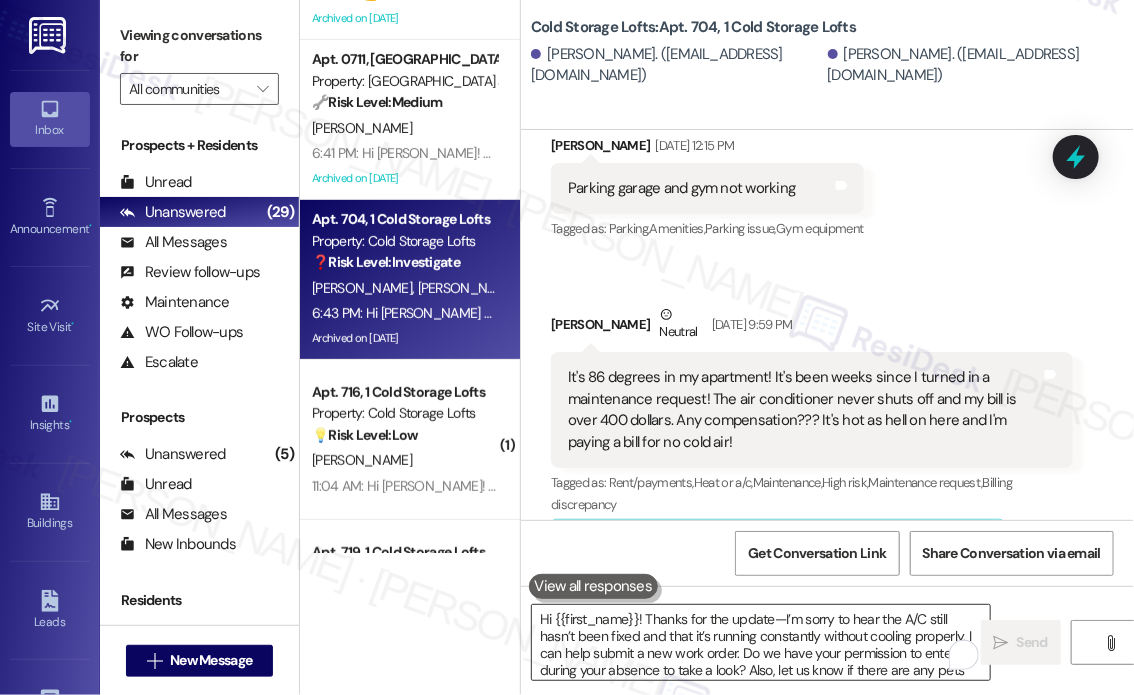 click on "Hi {{first_name}}! Thanks for the update—I’m sorry to hear the A/C still hasn’t been fixed and that it’s running constantly without cooling properly. I can help submit a new work order. Do we have your permission to enter during your absence to take a look? Also, let us know if there are any pets our maintenance team should be aware of." at bounding box center (761, 642) 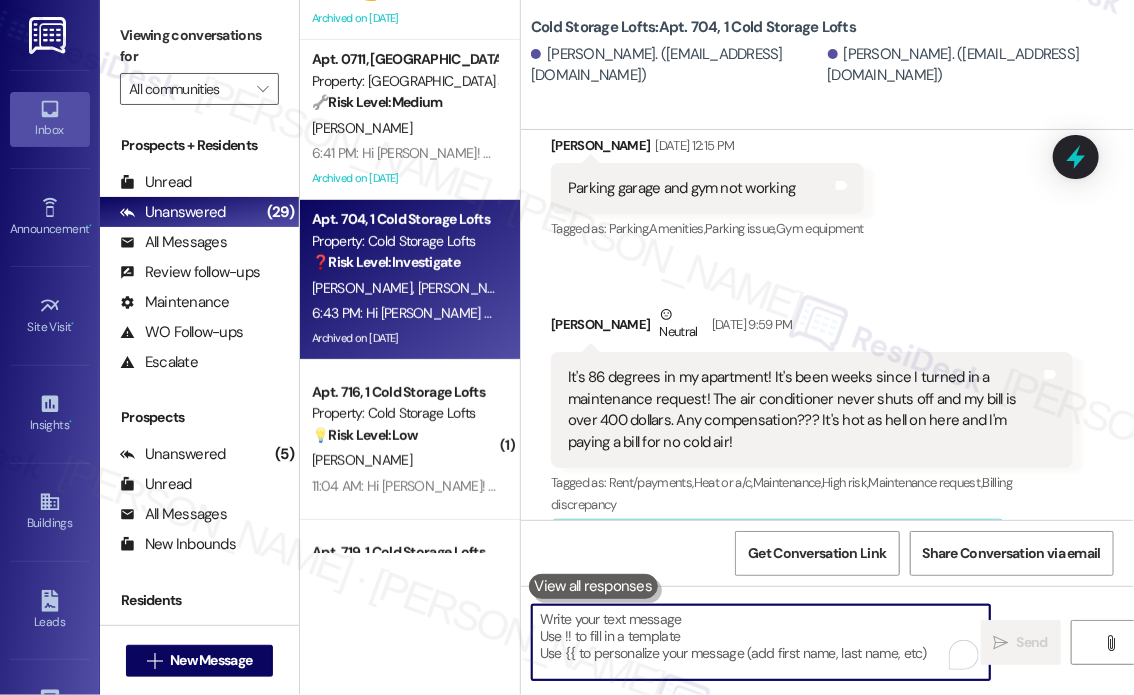 paste on "Just following up on your note about the parking garage and gym not working. Are you still experiencing access issues with both, or has anything changed? Also, are you getting any specific error messages or access denied notifications when you try to enter? I’ll check in with the site team once I have more details." 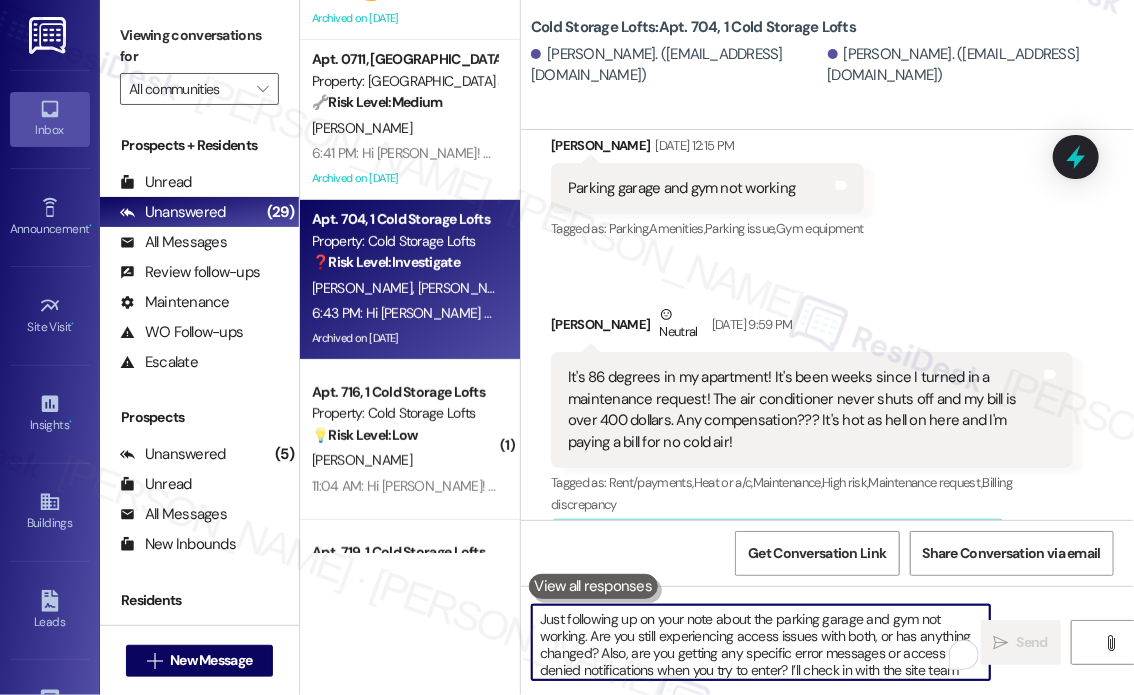 scroll, scrollTop: 16, scrollLeft: 0, axis: vertical 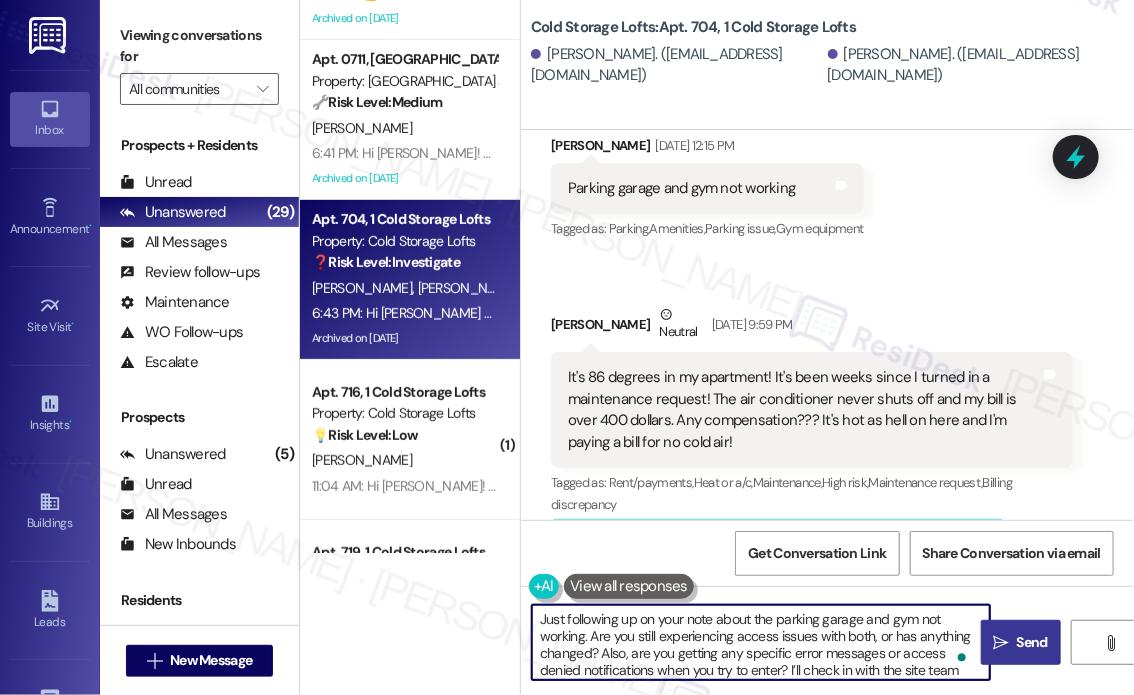 type on "Just following up on your note about the parking garage and gym not working. Are you still experiencing access issues with both, or has anything changed? Also, are you getting any specific error messages or access denied notifications when you try to enter? I’ll check in with the site team once I have more details." 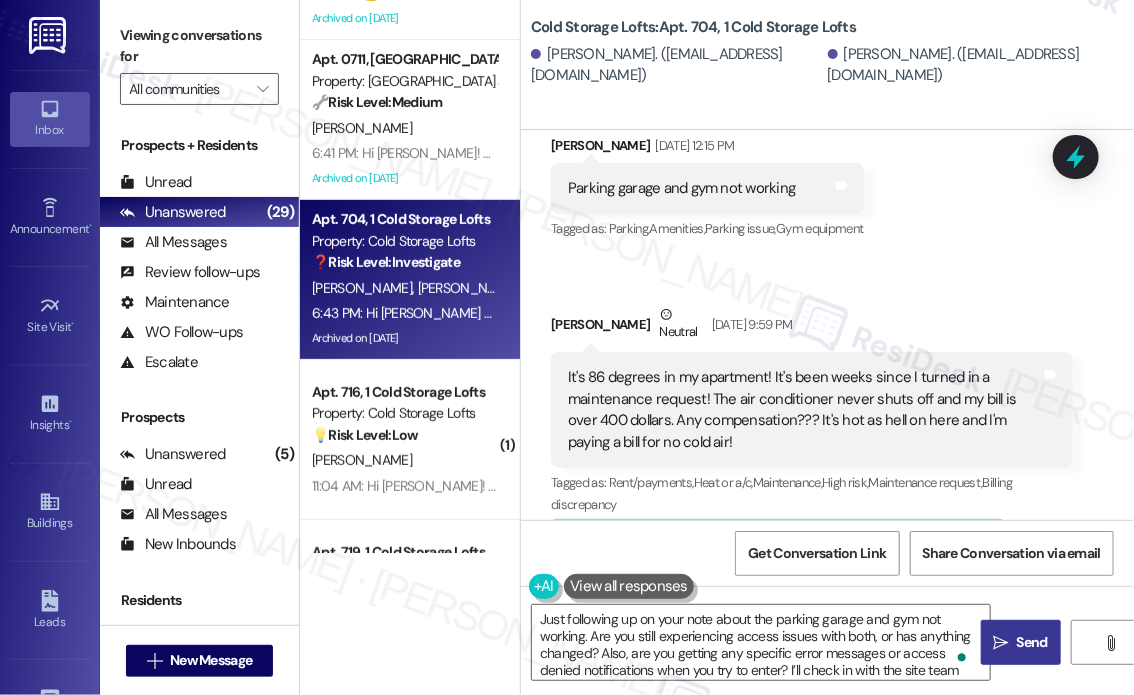 click on "Send" at bounding box center [1032, 642] 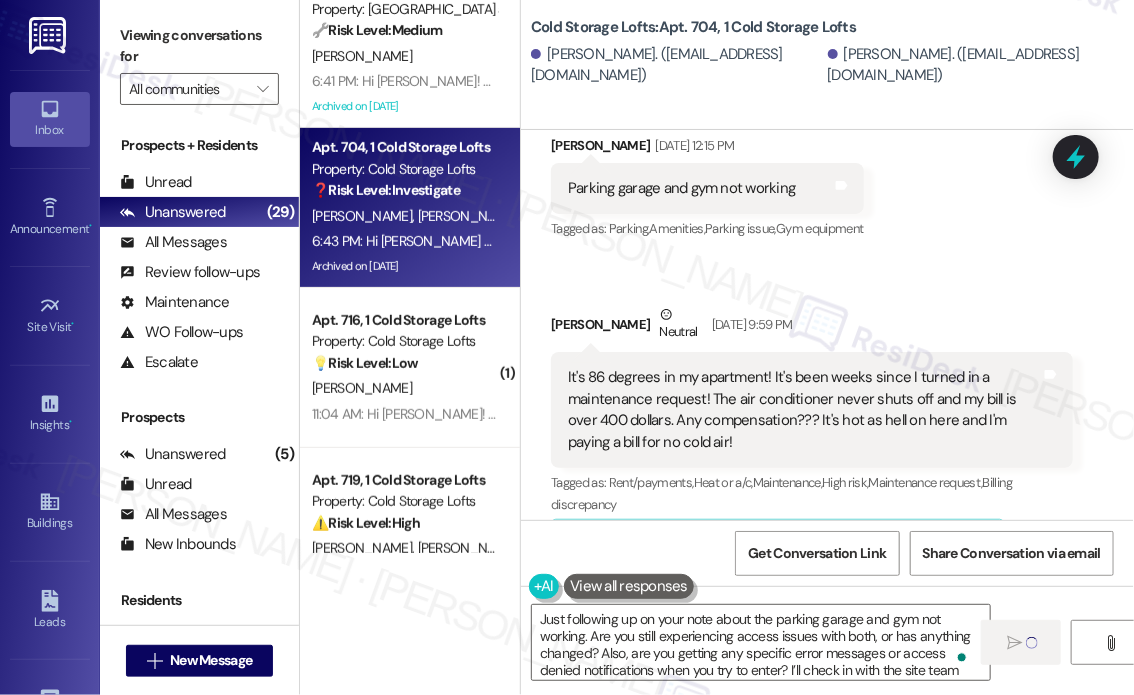 scroll, scrollTop: 3200, scrollLeft: 0, axis: vertical 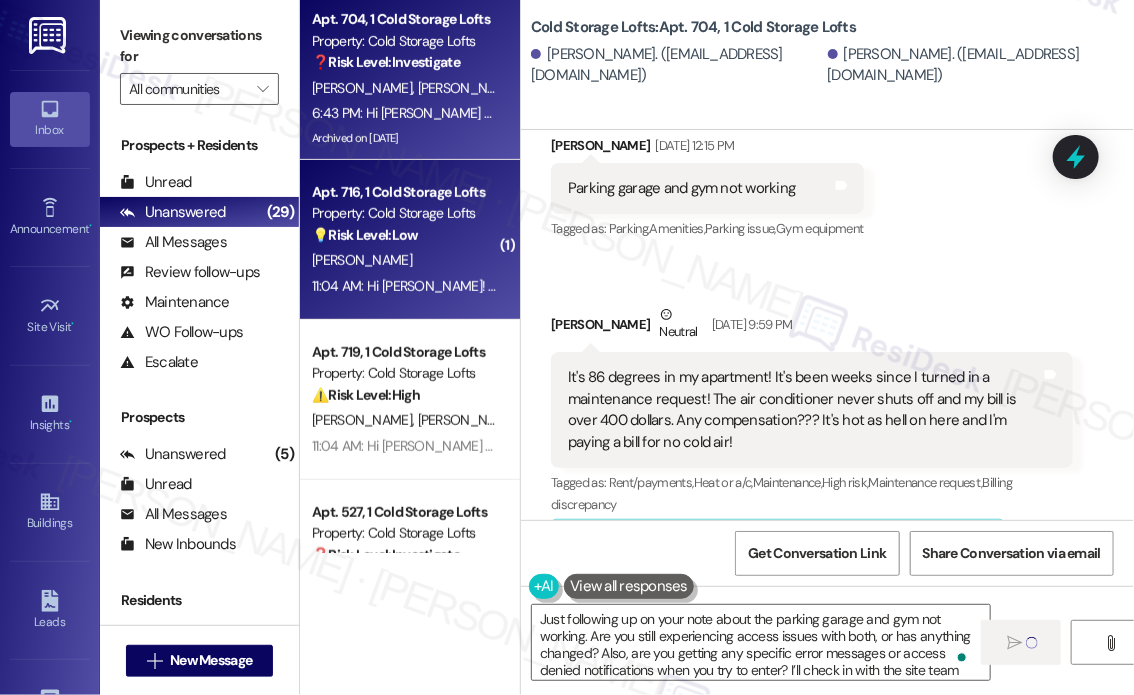 click on "11:04 AM: Hi [PERSON_NAME]!
The pool will be closed until 2 PM [DATE], [DATE], for treatment.
Thanks for your understanding! 11:04 AM: Hi [PERSON_NAME]!
The pool will be closed until 2 PM [DATE], [DATE], for treatment.
Thanks for your understanding!" at bounding box center (671, 286) 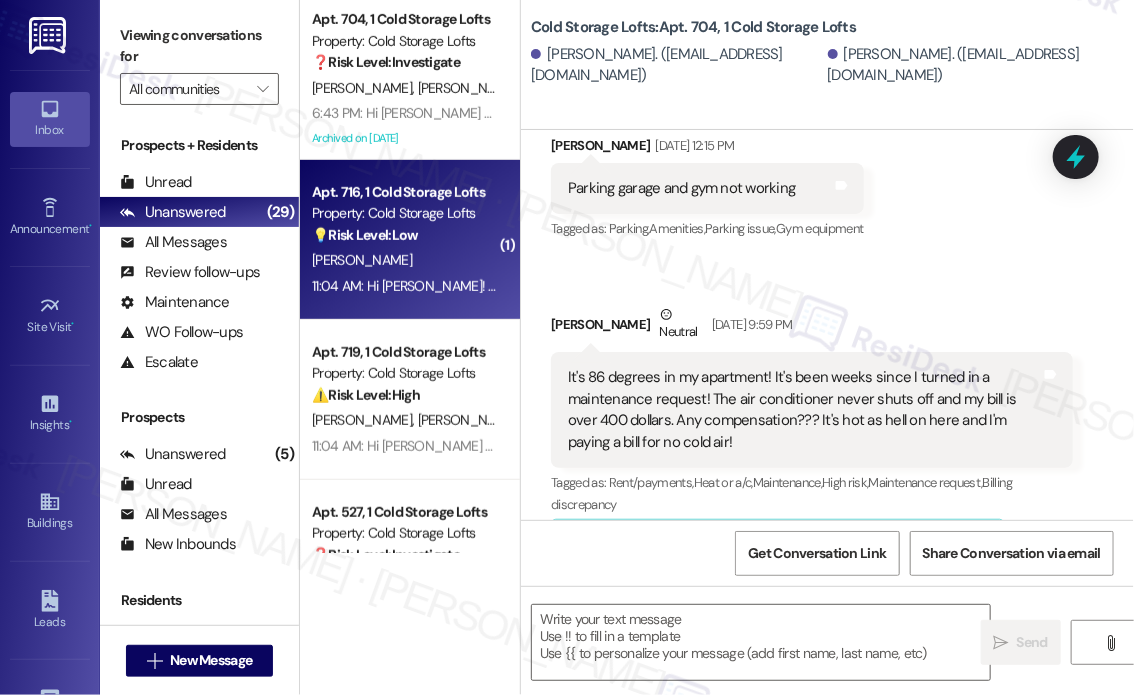 scroll, scrollTop: 29420, scrollLeft: 0, axis: vertical 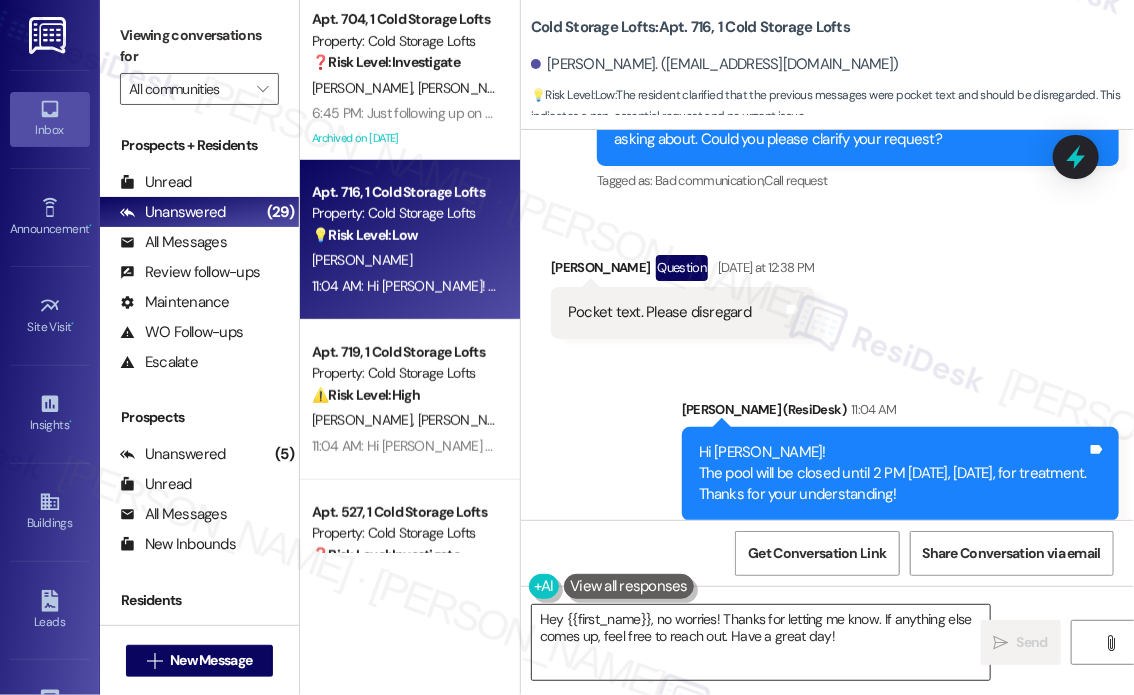 click on "Hey {{first_name}}, no worries! Thanks for letting me know. If anything else comes up, feel free to reach out. Have a great day!" at bounding box center [761, 642] 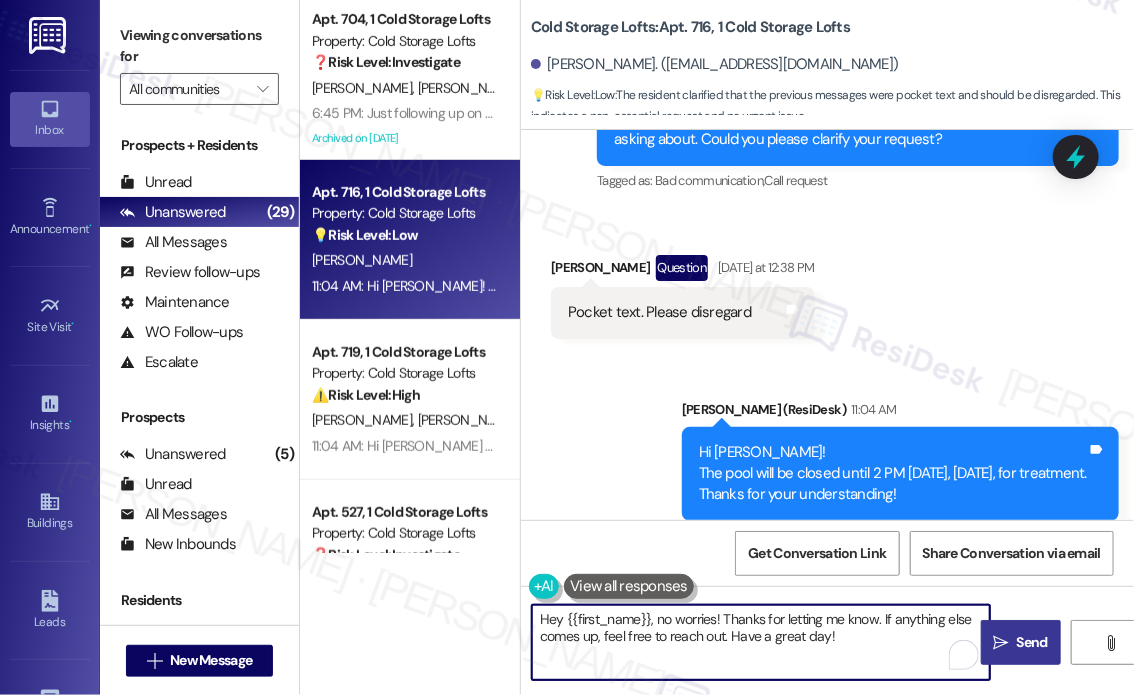 click on " Send" at bounding box center (1021, 642) 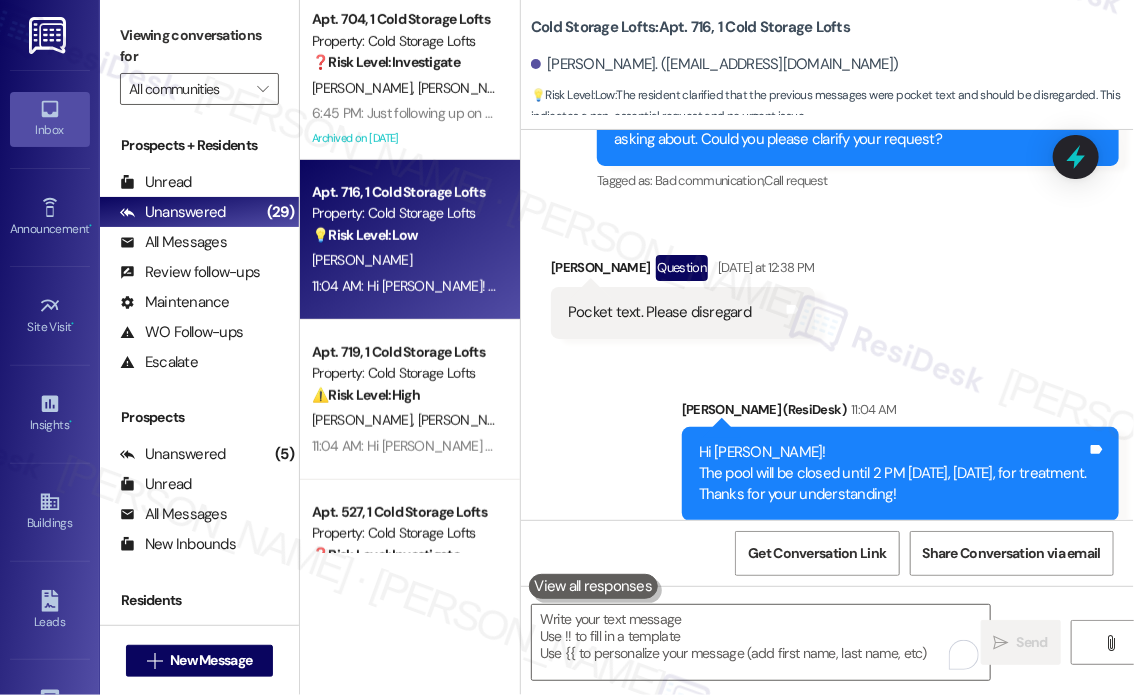scroll, scrollTop: 26634, scrollLeft: 0, axis: vertical 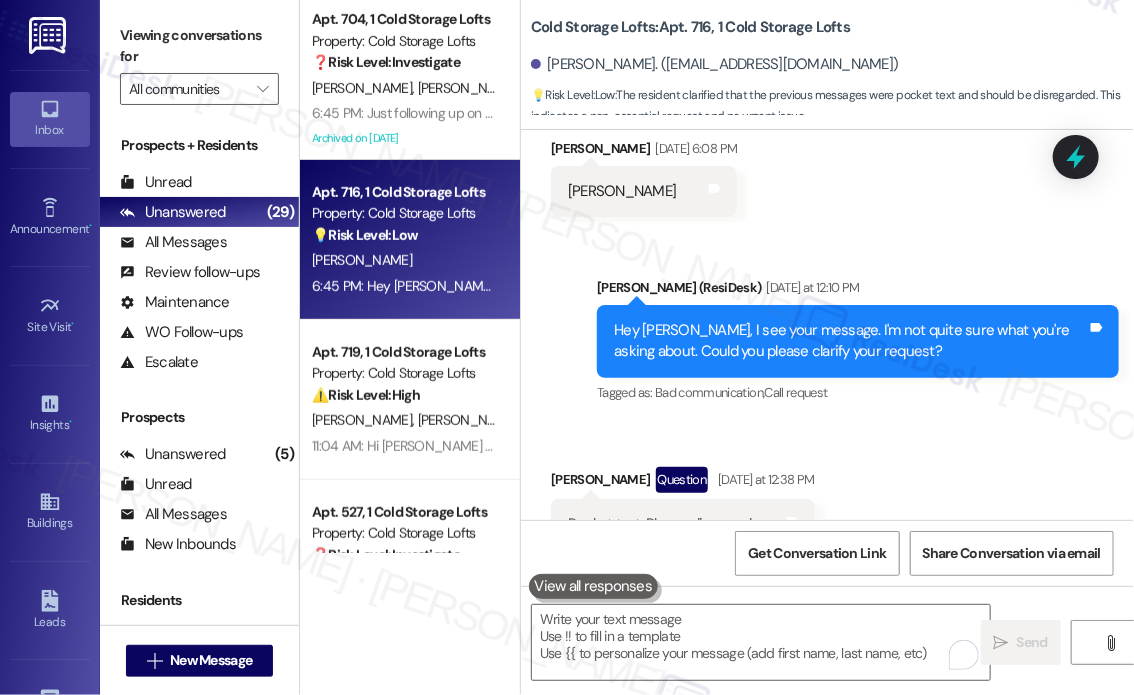 click on "[PERSON_NAME]" at bounding box center (404, 260) 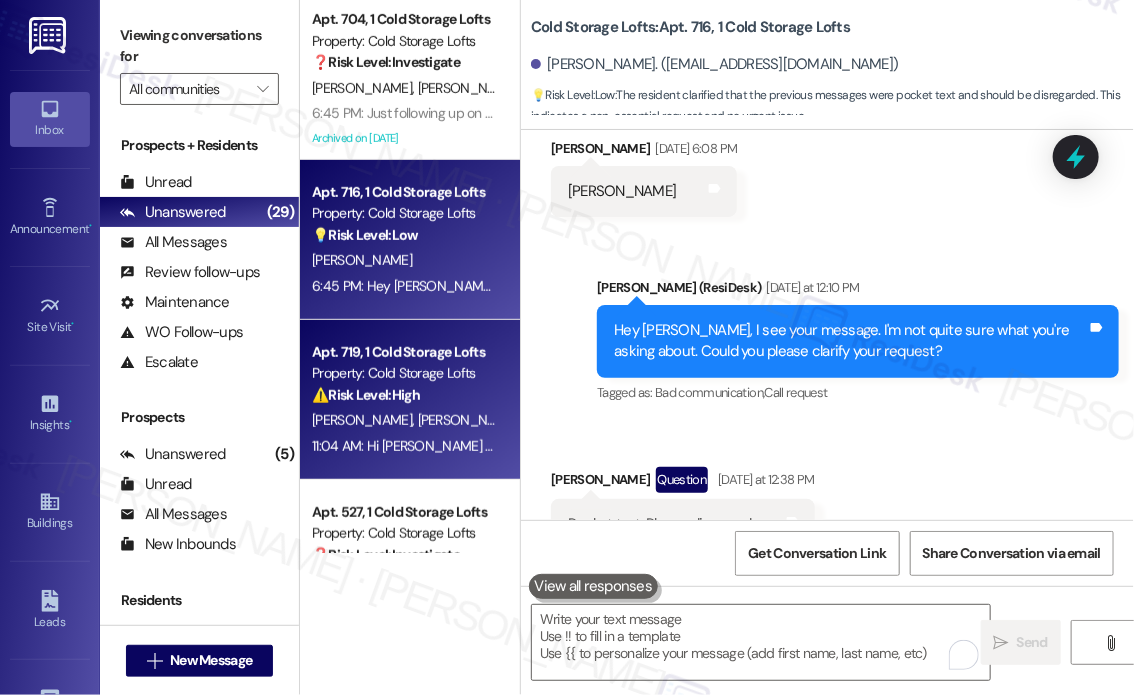 click on "Property: Cold Storage Lofts" at bounding box center [404, 373] 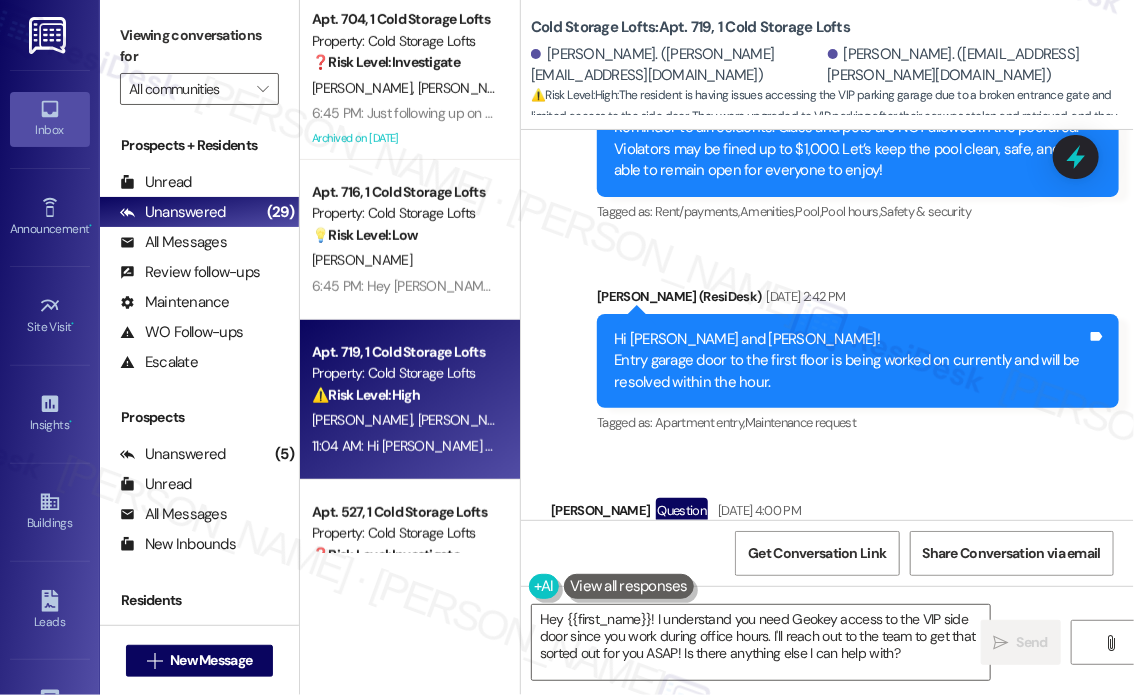 scroll, scrollTop: 22272, scrollLeft: 0, axis: vertical 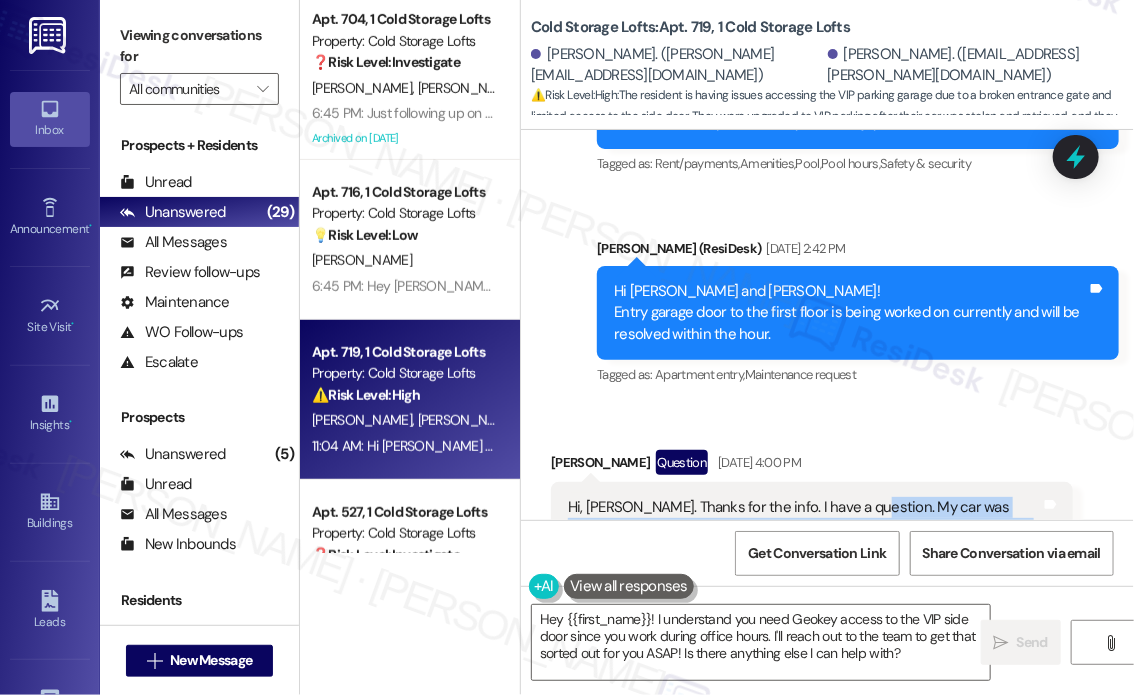 drag, startPoint x: 747, startPoint y: 406, endPoint x: 856, endPoint y: 180, distance: 250.91234 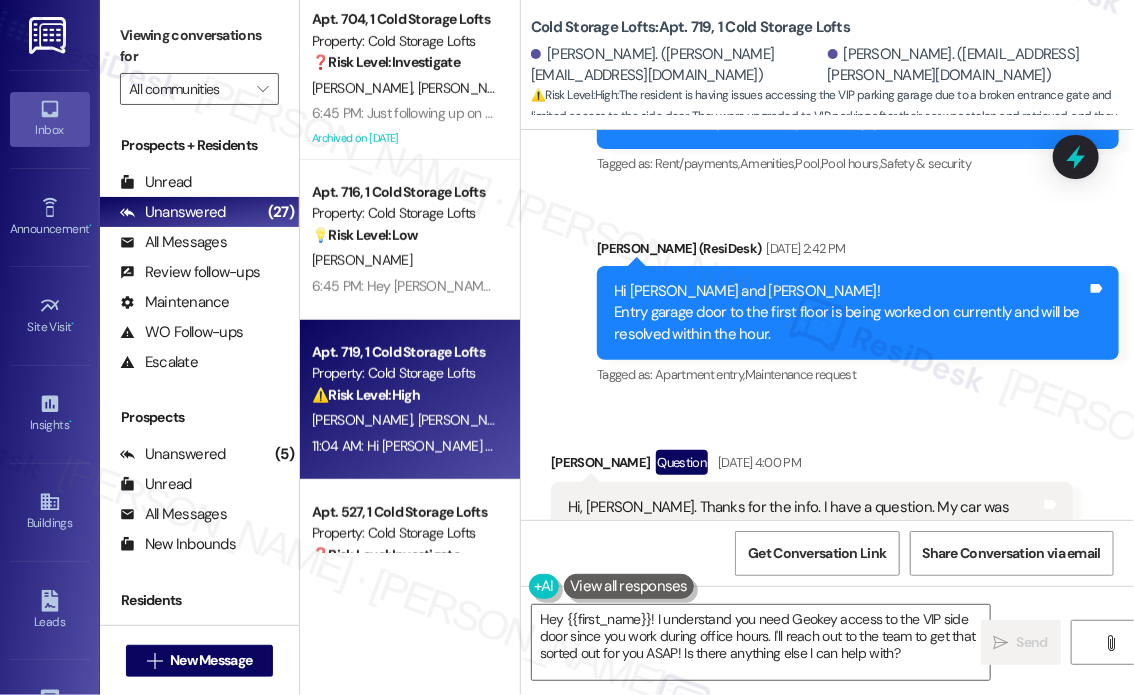click on "Received via SMS [PERSON_NAME] Question [DATE] 4:00 PM Hi, [PERSON_NAME]. Thanks for the info. I have a question. My car was stolen back at the end of June. It was retrieved, but has been in the shop since the [DATE]. I got it back [DATE]. When this all happened, [PERSON_NAME] upgraded me to the VIP Parking garage and I have a tag. However, with the entrance gate being broken, I've had to park in front of the exit gate, run to the side of the building to the side door, run up the steps, open the exit gate from inside, and get my car in before it closes. [DATE], a nice [DEMOGRAPHIC_DATA] resident told me that I should've been given access to another Geokey access point on my account to access the VIP side door so I can just enter through that door and open the gate. Can I please get that access on my geokey account? Tags and notes Tagged as:   Parking ,  Click to highlight conversations about Parking Parking issue ,  Click to highlight conversations about Parking issue Apartment entry  Related guidelines" at bounding box center (812, 643) 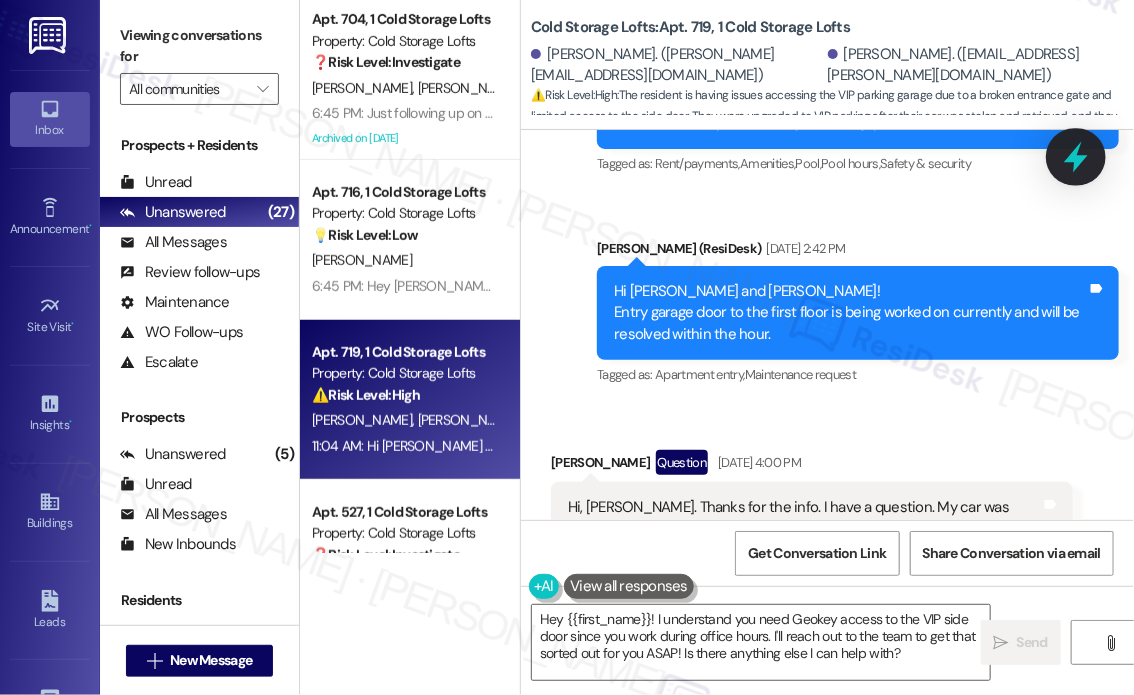 click 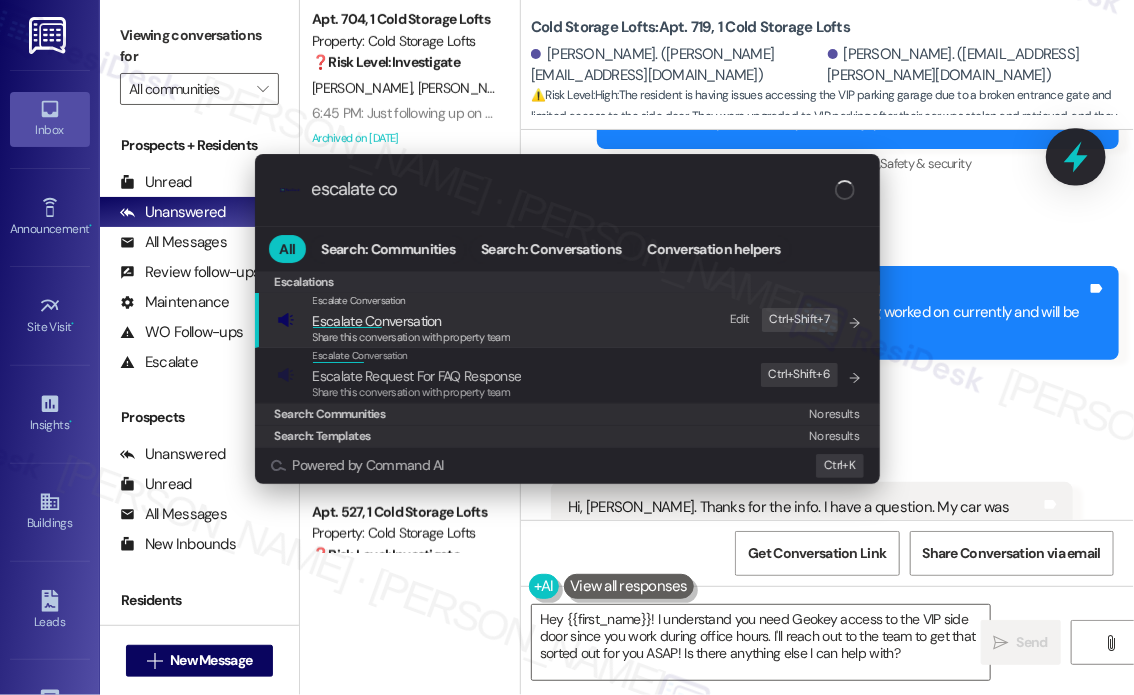 type on "escalate con" 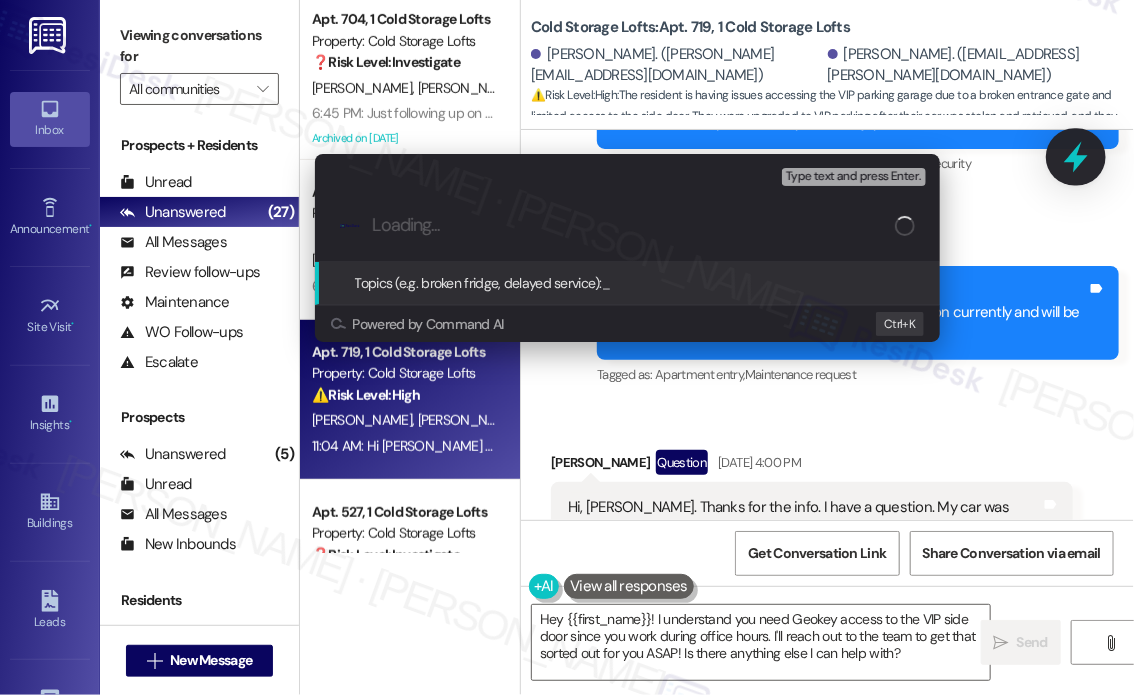paste on "Request for Geokey Access to VIP Side Door Following Parking Upgrade" 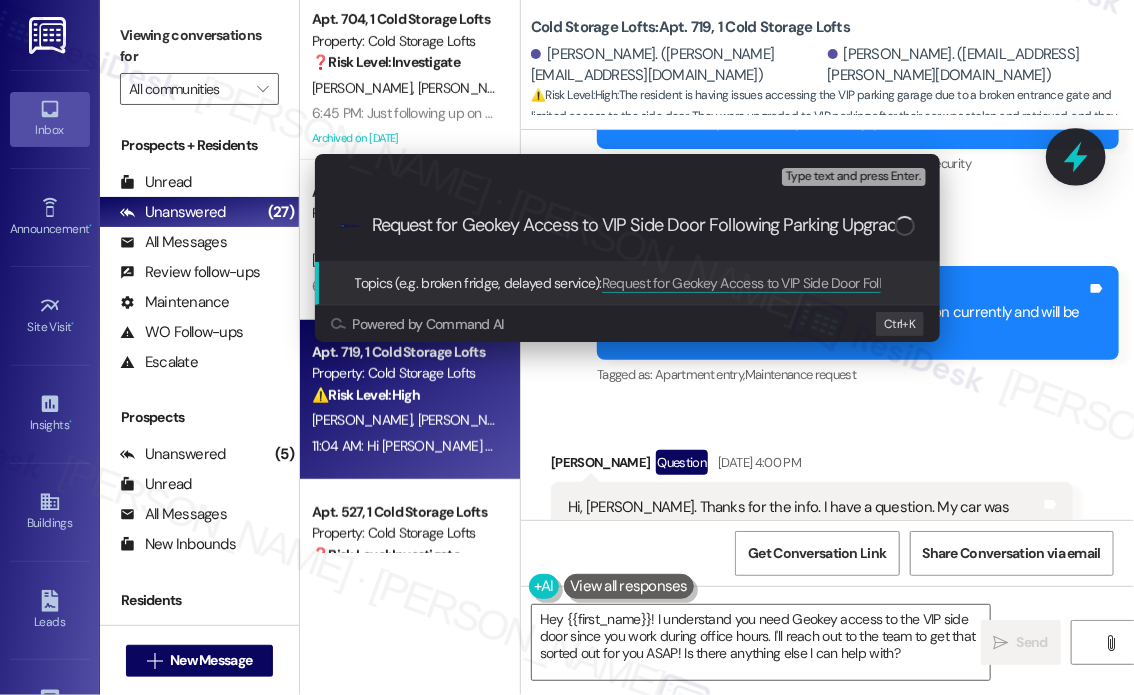 scroll, scrollTop: 0, scrollLeft: 12, axis: horizontal 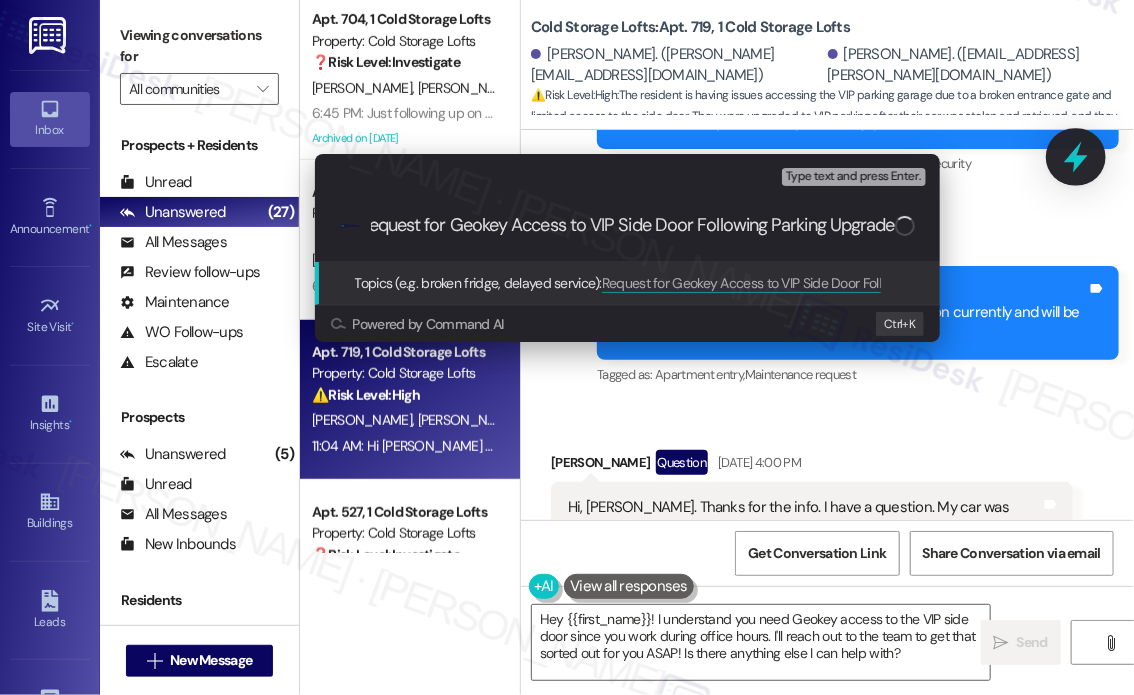 type 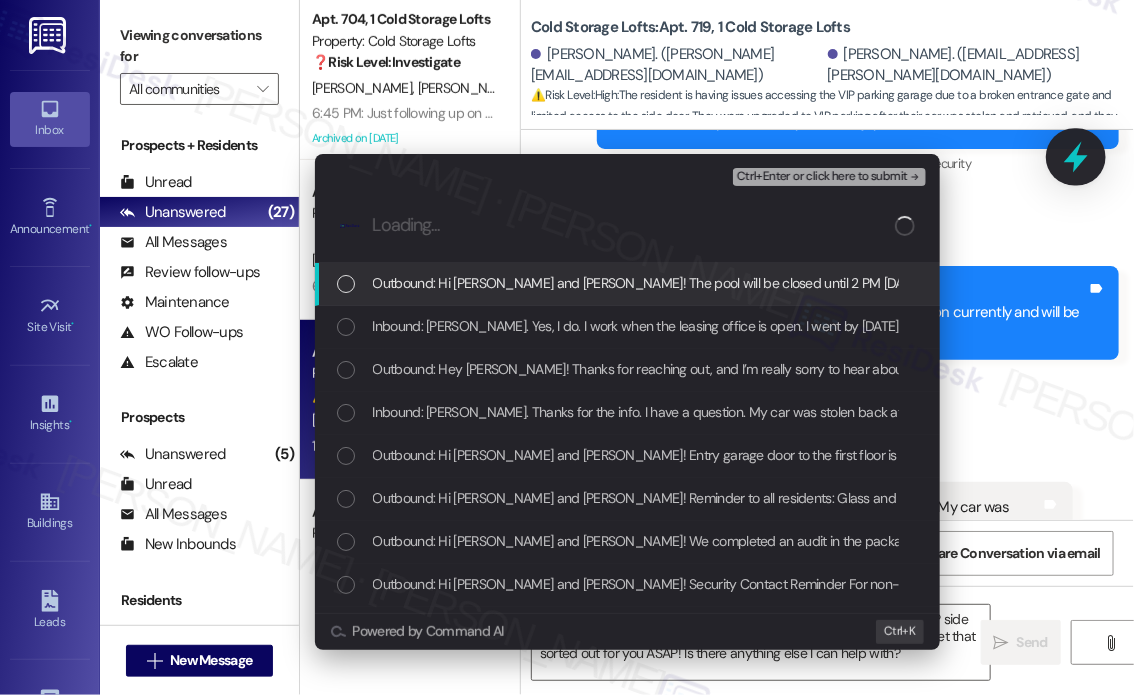 scroll, scrollTop: 0, scrollLeft: 0, axis: both 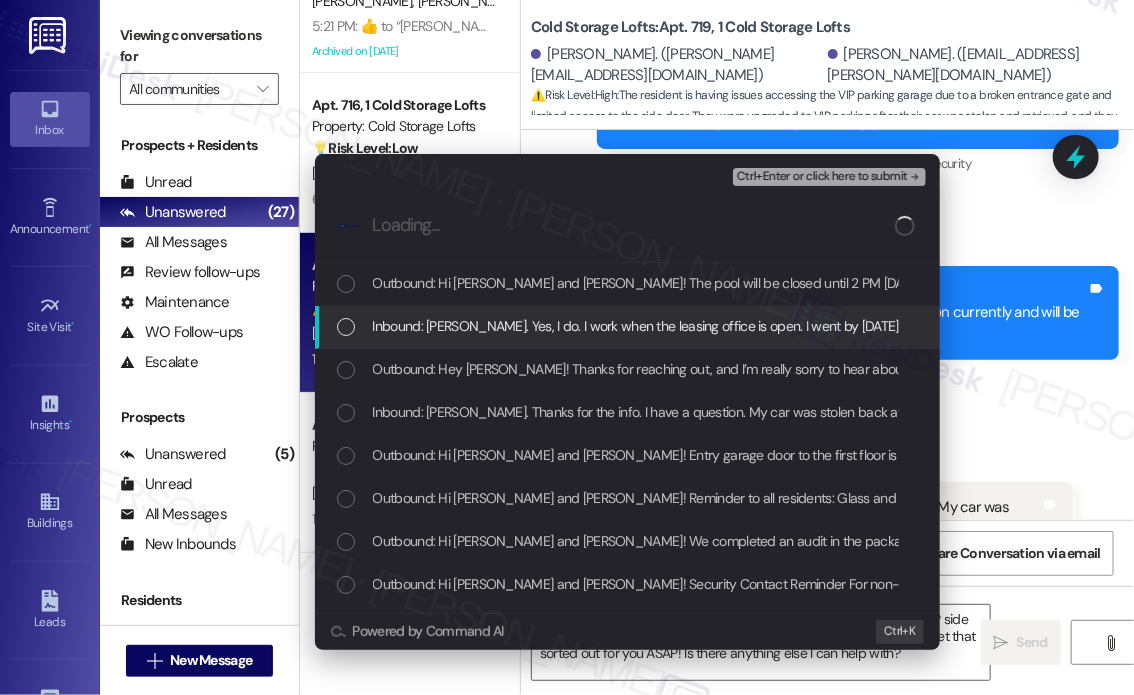 click on "Inbound: [PERSON_NAME]. Yes, I do. I work when the leasing office is open. I went by [DATE] right around 515p, but it was already closed. And there was a sign on the door saying they were going to be closed [DATE] as well. So I haven't been able to get access yet." at bounding box center [1130, 326] 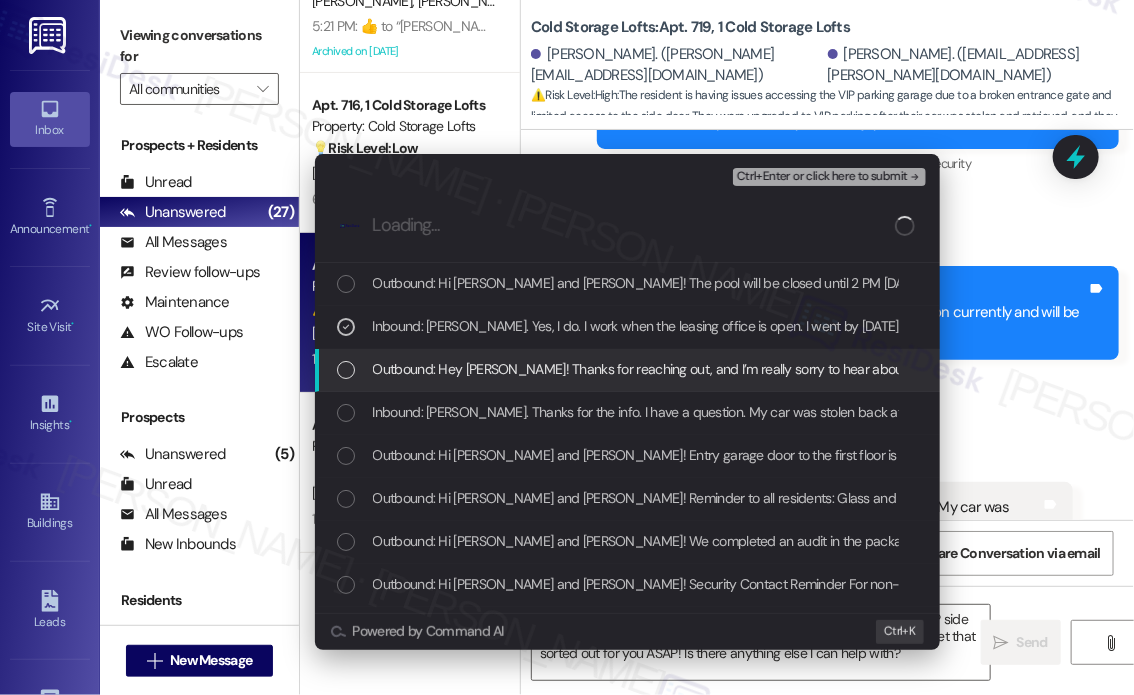 click on "Outbound: Hey [PERSON_NAME]! Thanks for reaching out, and I’m really sorry to hear about everything you’ve been through with your car and the gate access. I understand you were upgraded to VIP parking and currently have a tag, but you're having trouble entering due to the broken entrance gate. Just to confirm—do you still need access to the VIP side door through your Geokey account? I can pass this along to the site team to get it sorted out for you." at bounding box center [1698, 369] 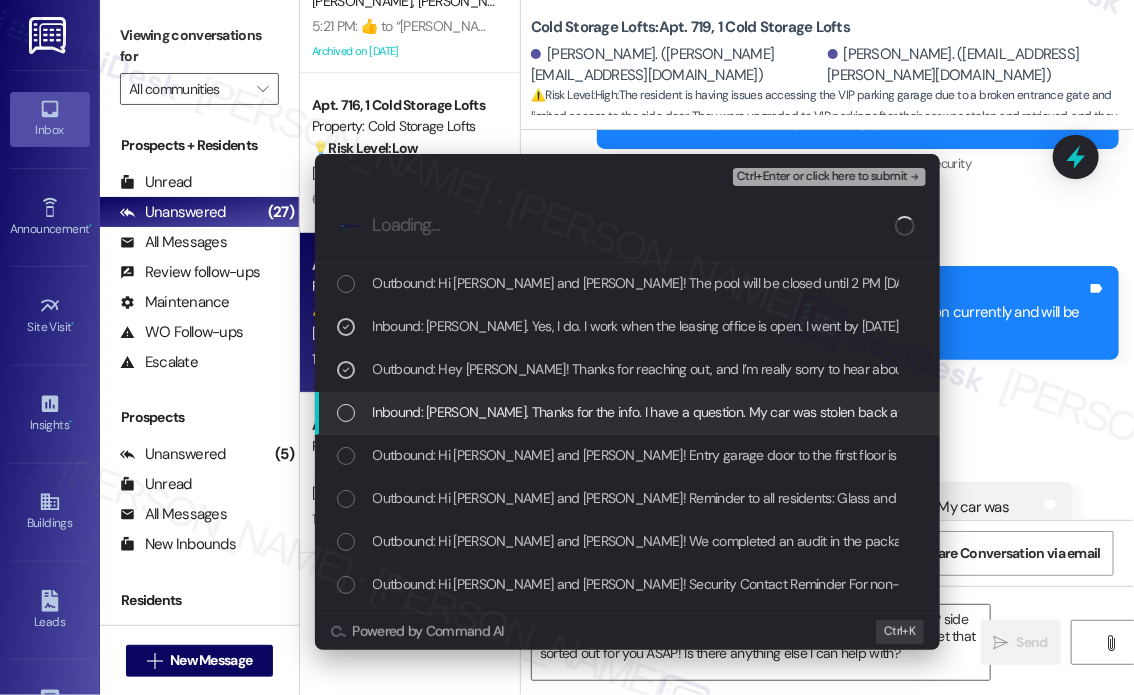click on "Inbound: [PERSON_NAME]. Thanks for the info. I have a question. My car was stolen back at the end of June. It was retrieved, but has been in the shop since the [DATE]. I got it back [DATE]. When this all happened, [PERSON_NAME] upgraded me to the VIP Parking garage and I have a tag. However, with the entrance gate being broken, I've had to park in front of the exit gate, run to the side of the building to the side door, run up the steps, open the exit gate from inside, and get my car in before it closes. [DATE], a nice [DEMOGRAPHIC_DATA] resident told me that I should've been given access to another Geokey access point on my account to access the VIP side door so I can just enter through that door and open the gate. Can I please get that access on my geokey account?" at bounding box center [2626, 412] 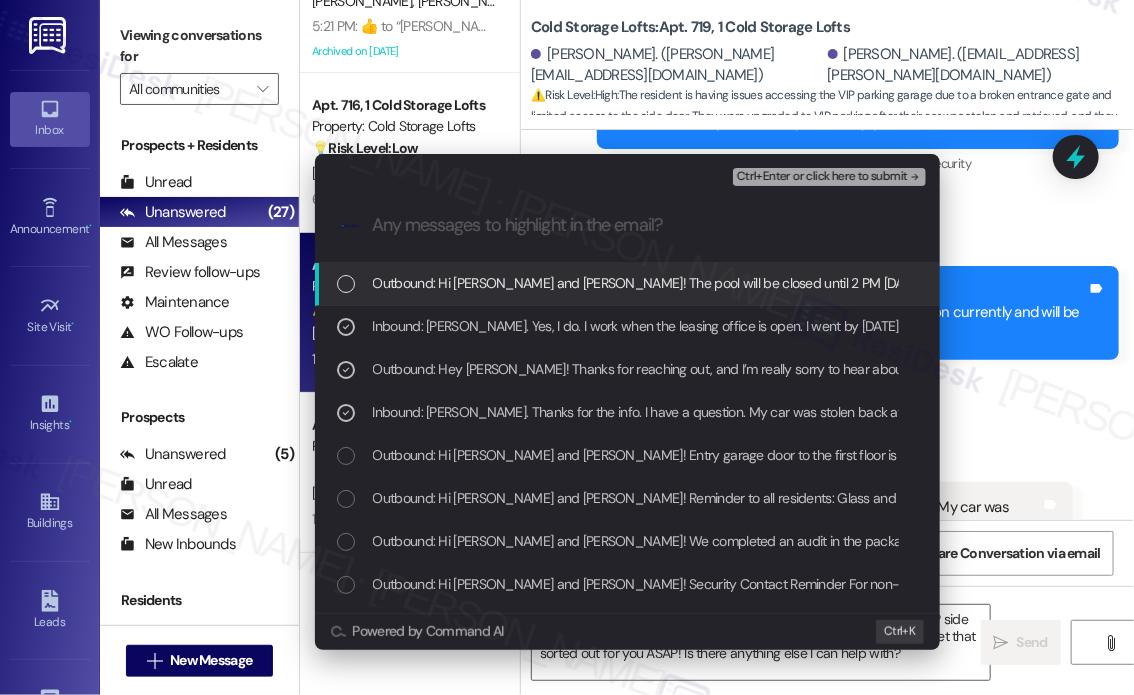 click on "Ctrl+Enter or click here to submit" at bounding box center [822, 177] 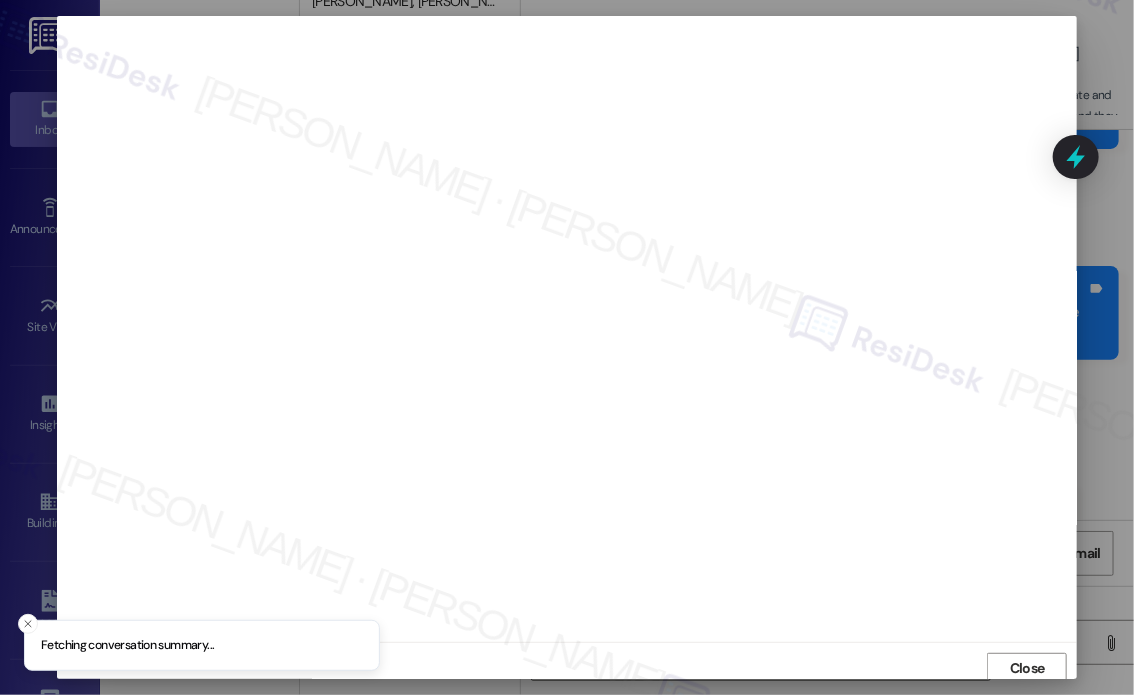 scroll, scrollTop: 5, scrollLeft: 0, axis: vertical 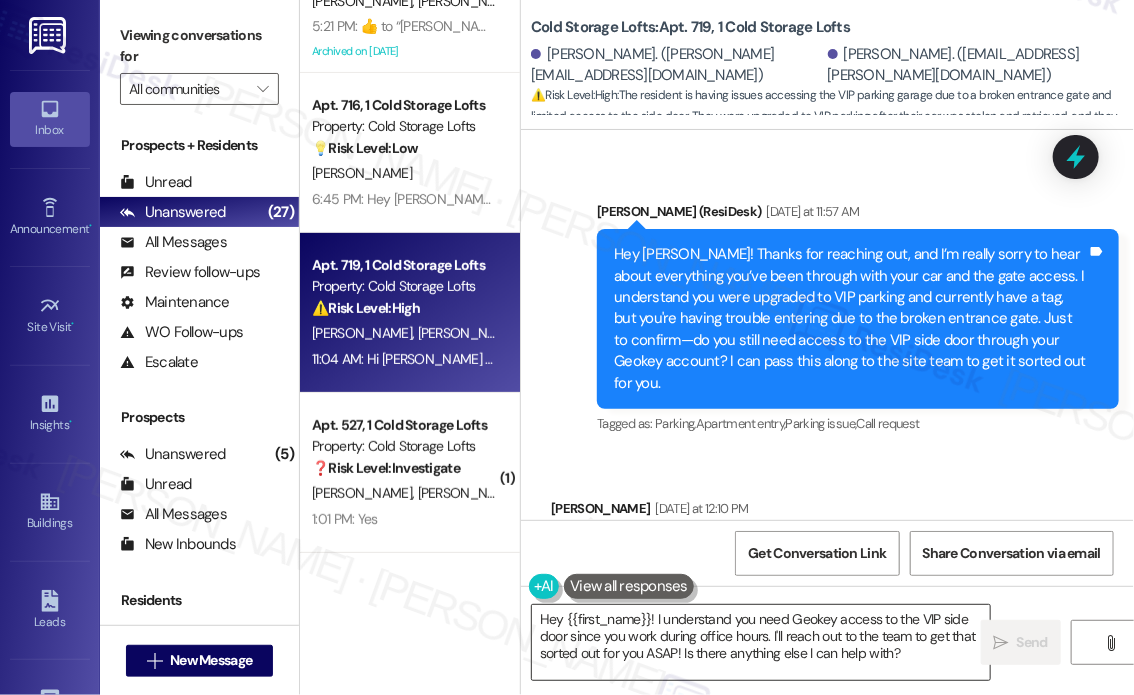 click on "Hey {{first_name}}! I understand you need Geokey access to the VIP side door since you work during office hours. I'll reach out to the team to get that sorted out for you ASAP! Is there anything else I can help with?" at bounding box center [761, 642] 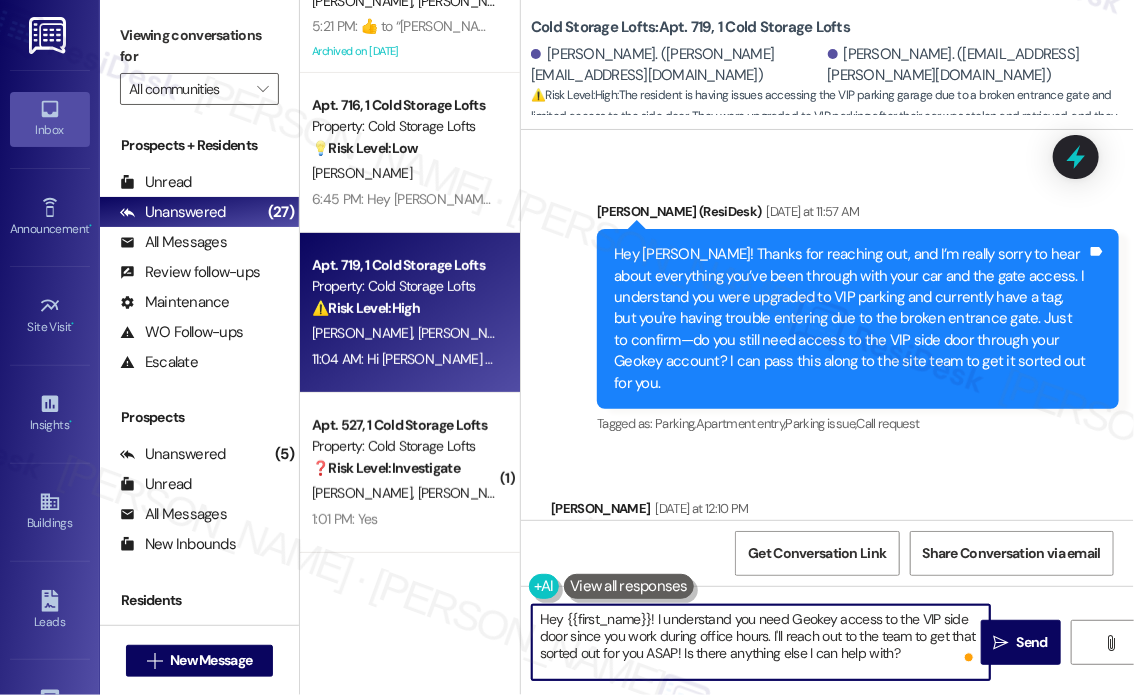drag, startPoint x: 915, startPoint y: 649, endPoint x: 683, endPoint y: 655, distance: 232.07758 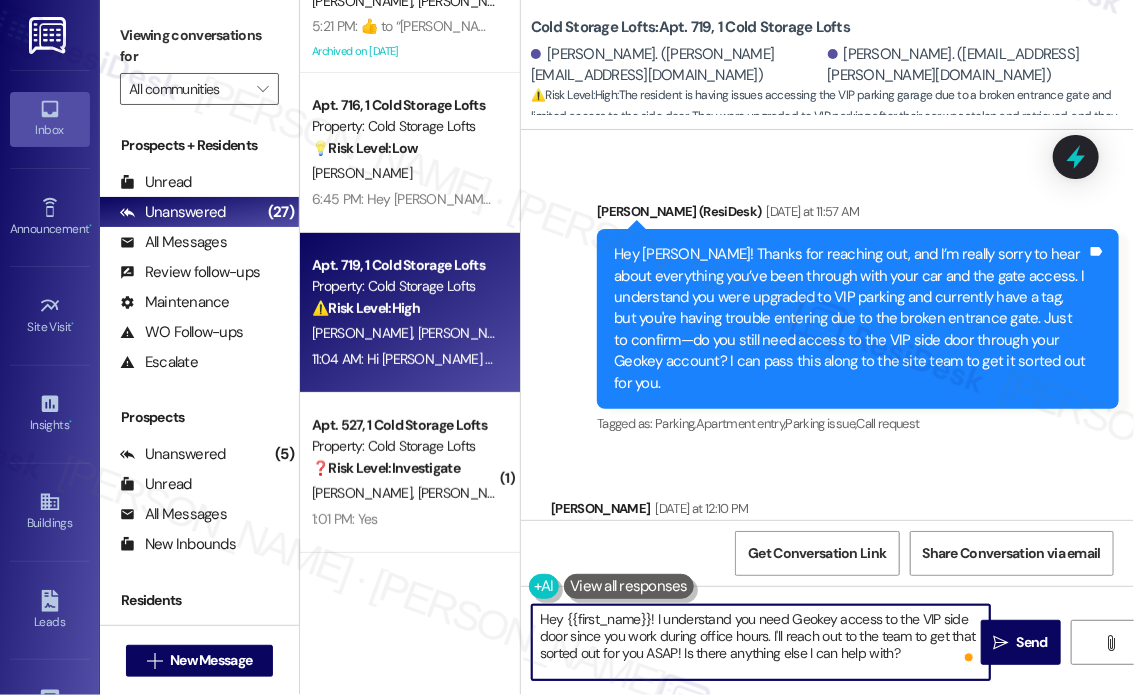 type on "Hey {{first_name}}! I understand you need Geokey access to the VIP side door since you work during office hours. I'll reach out to the team to get that sorted out for you ASAP!" 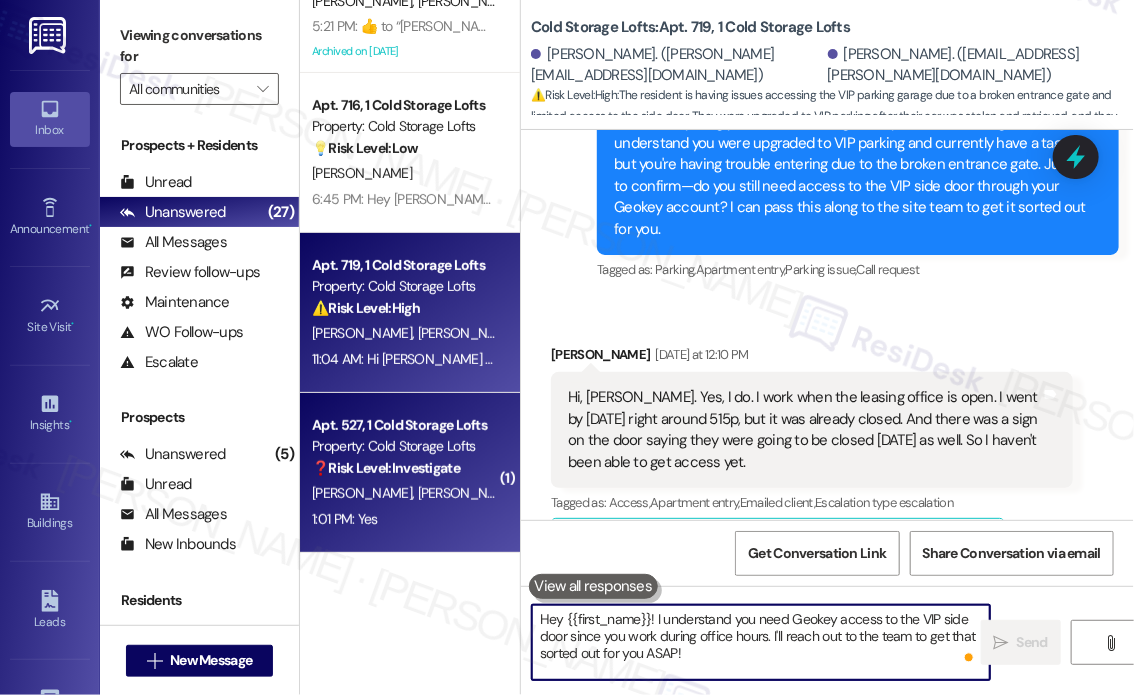 scroll, scrollTop: 23354, scrollLeft: 0, axis: vertical 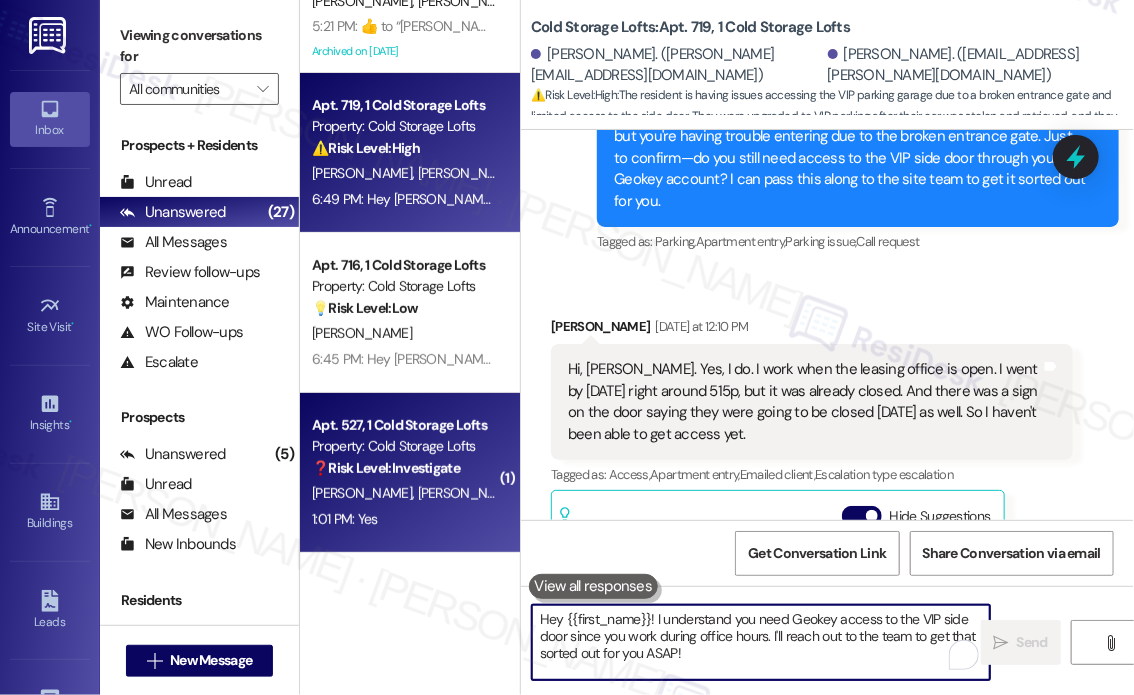 type 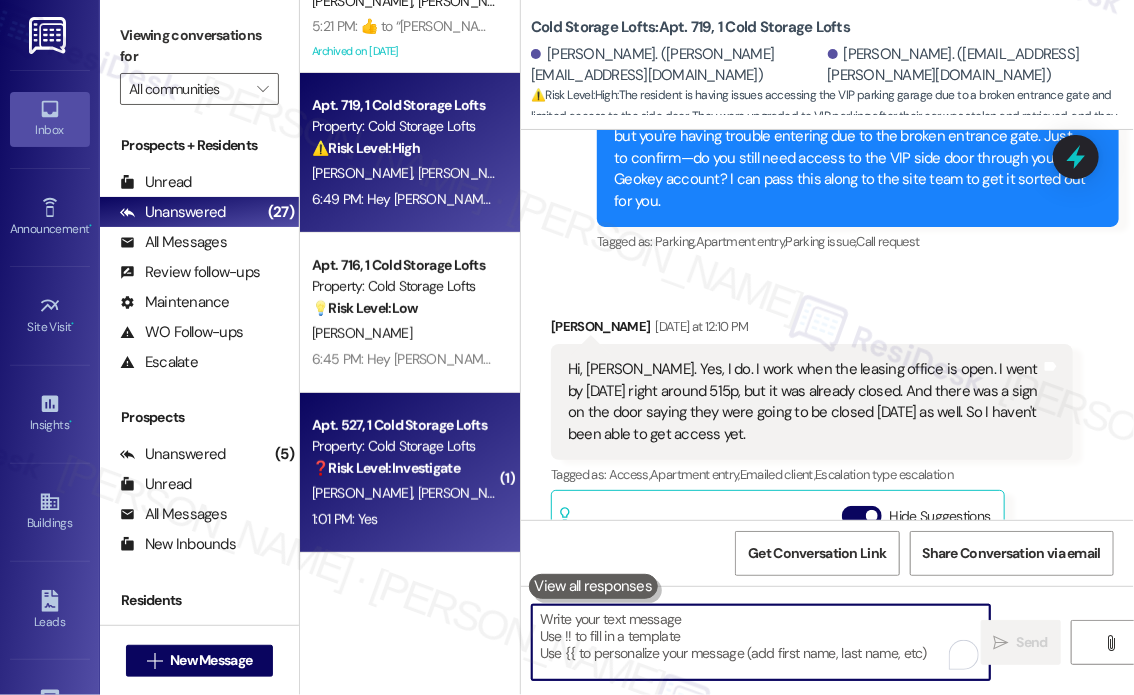 click on "❓  Risk Level:  Investigate" at bounding box center [386, 468] 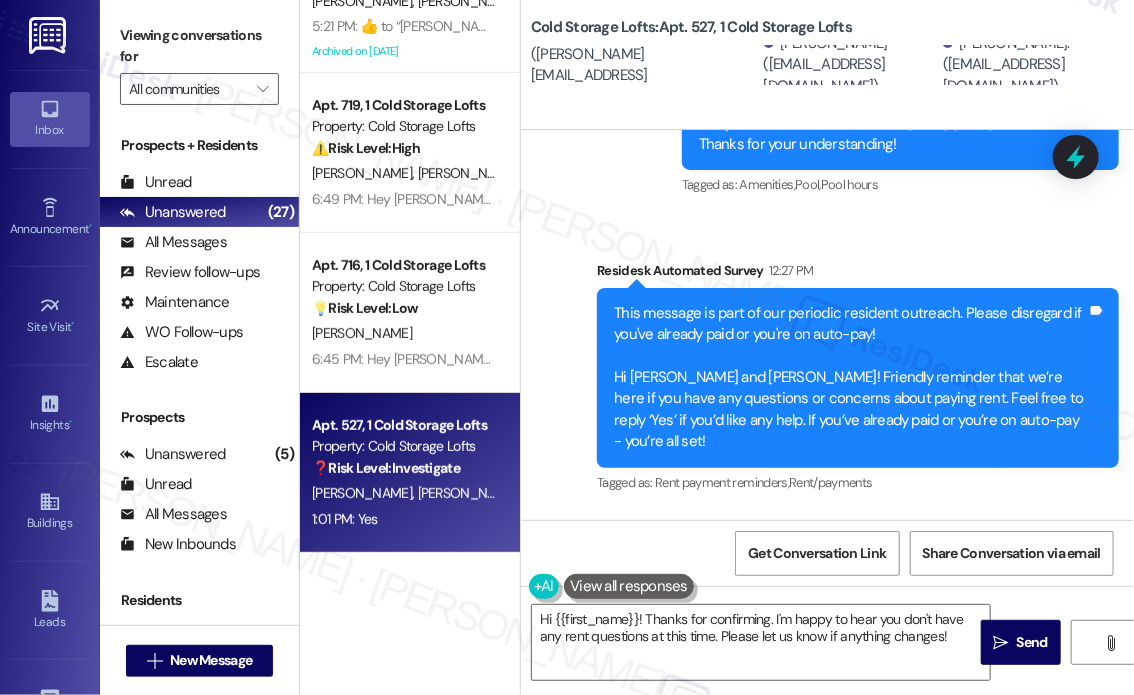 scroll, scrollTop: 13416, scrollLeft: 0, axis: vertical 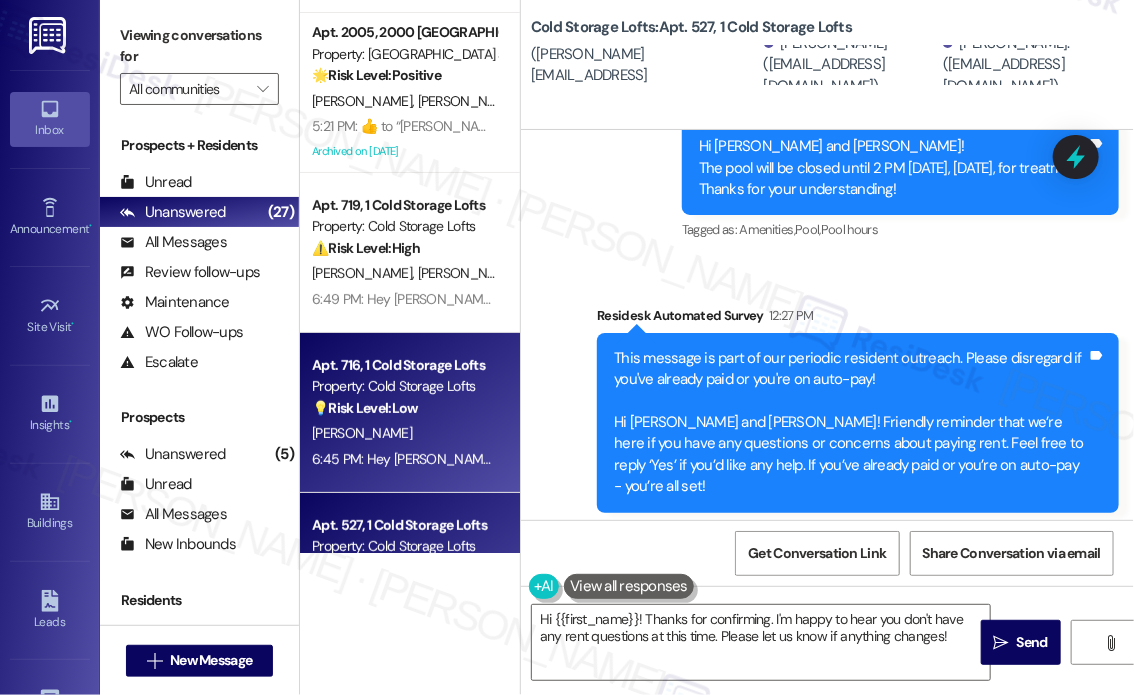 click on "[PERSON_NAME]" at bounding box center (404, 433) 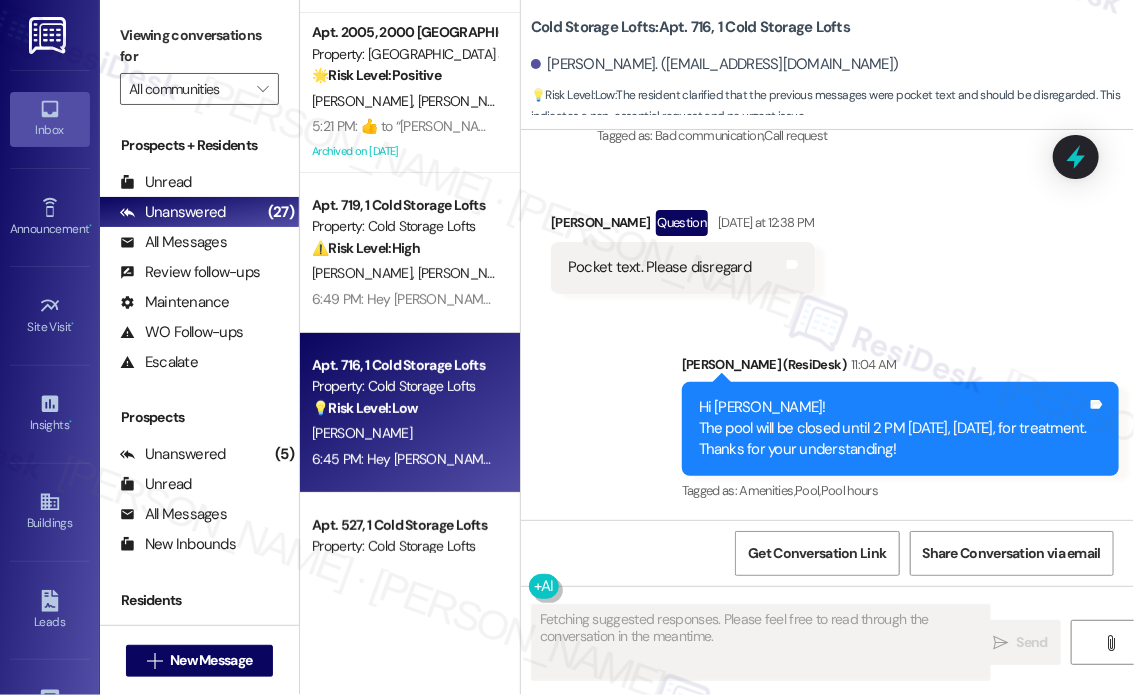 scroll, scrollTop: 26734, scrollLeft: 0, axis: vertical 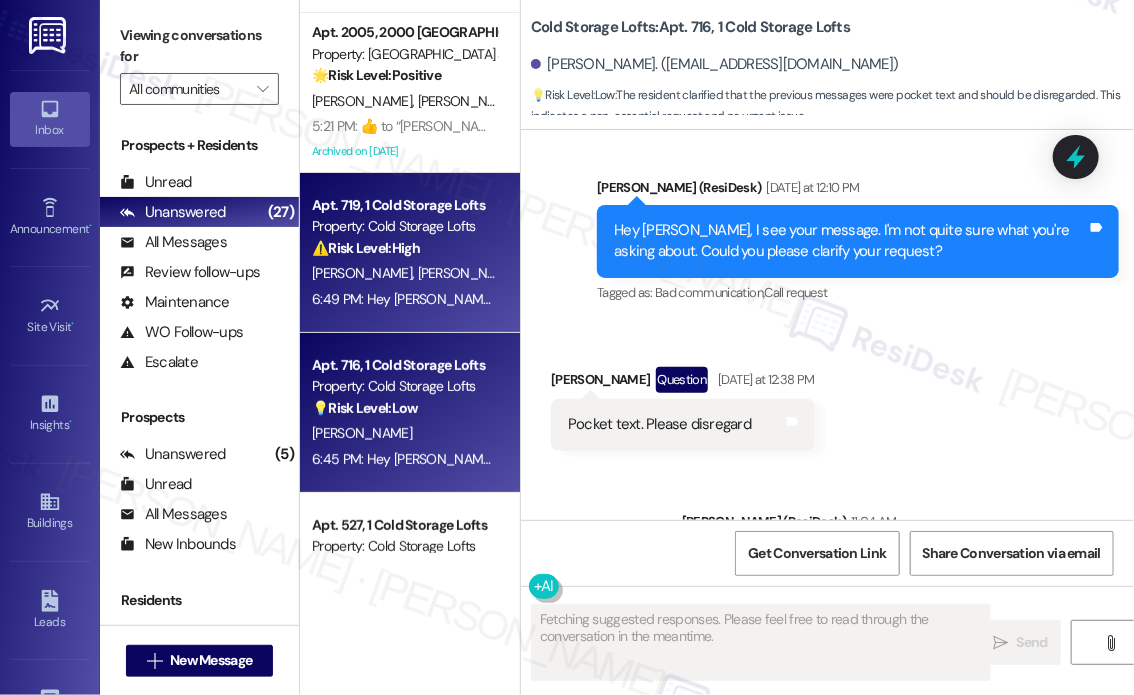 click on "6:49 PM: Hey [PERSON_NAME] and [PERSON_NAME]! I understand you need Geokey access to the VIP side door since you work during office hours. I'll reach out to the team to get that sorted out for you ASAP! 6:49 PM: Hey [PERSON_NAME] and [PERSON_NAME]! I understand you need Geokey access to the VIP side door since you work during office hours. I'll reach out to the team to get that sorted out for you ASAP!" at bounding box center [918, 299] 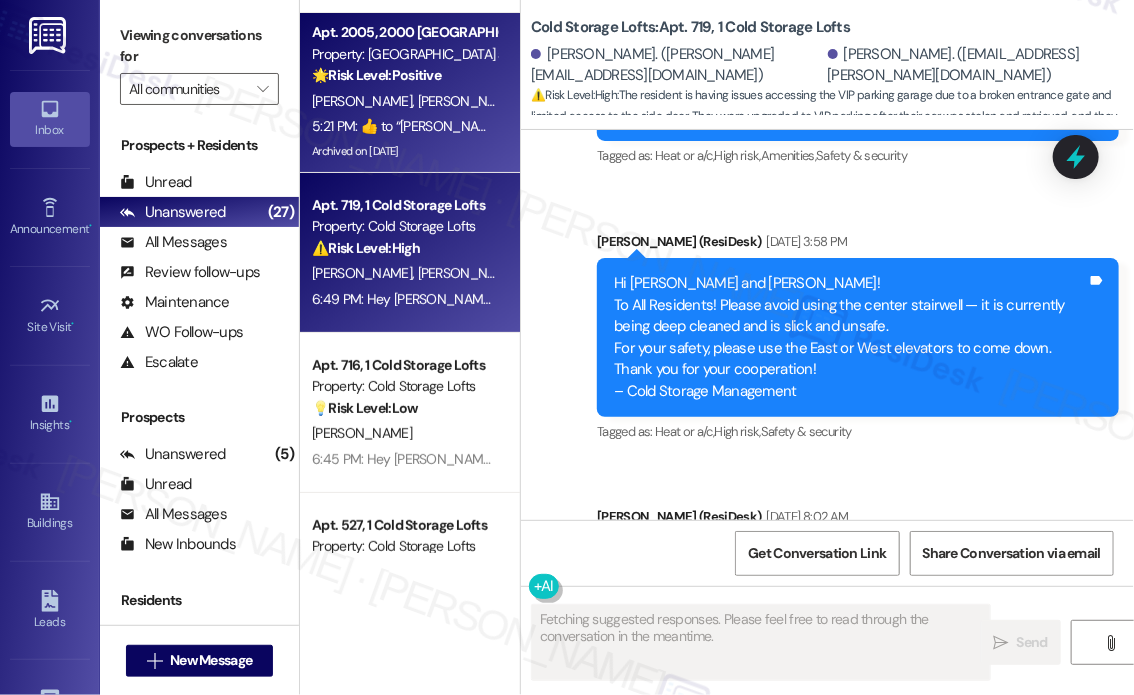 scroll, scrollTop: 23251, scrollLeft: 0, axis: vertical 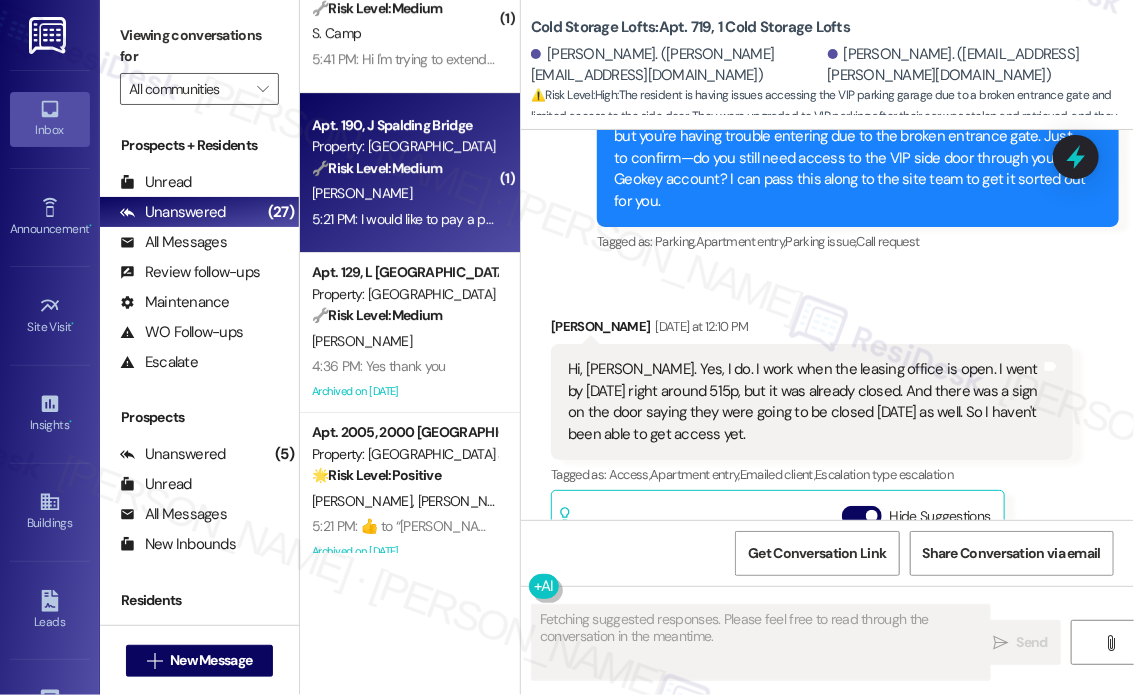 click on "5:21 PM: I would like to pay a portion towards my rent  5:21 PM: I would like to pay a portion towards my rent" at bounding box center (465, 219) 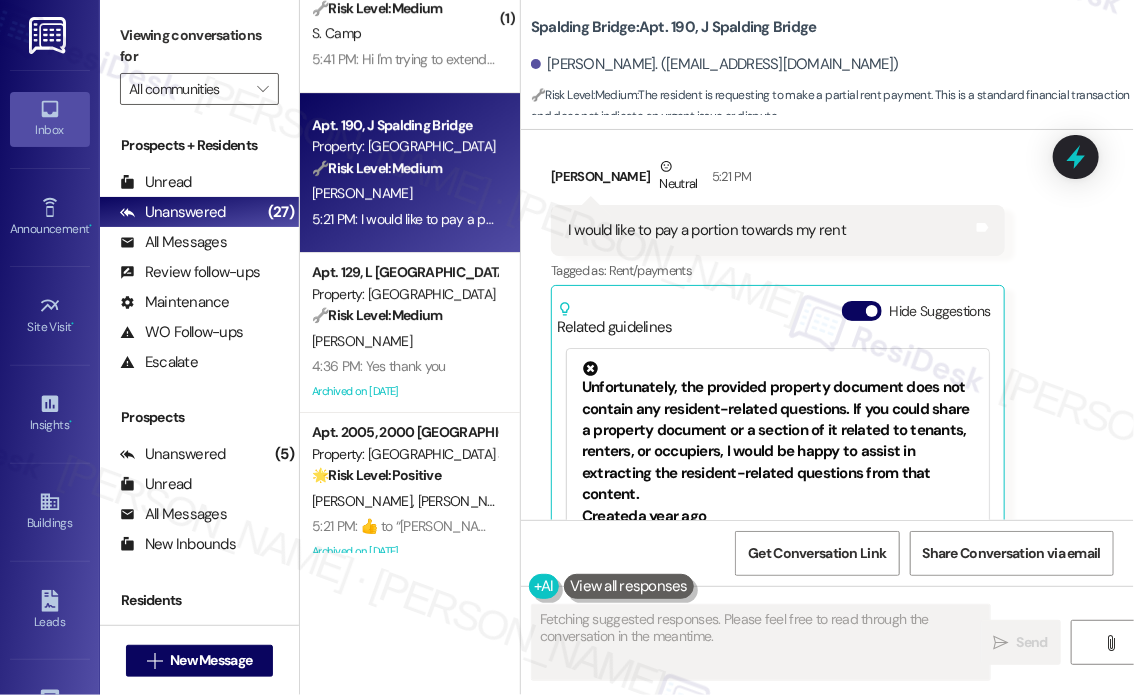 scroll, scrollTop: 1848, scrollLeft: 0, axis: vertical 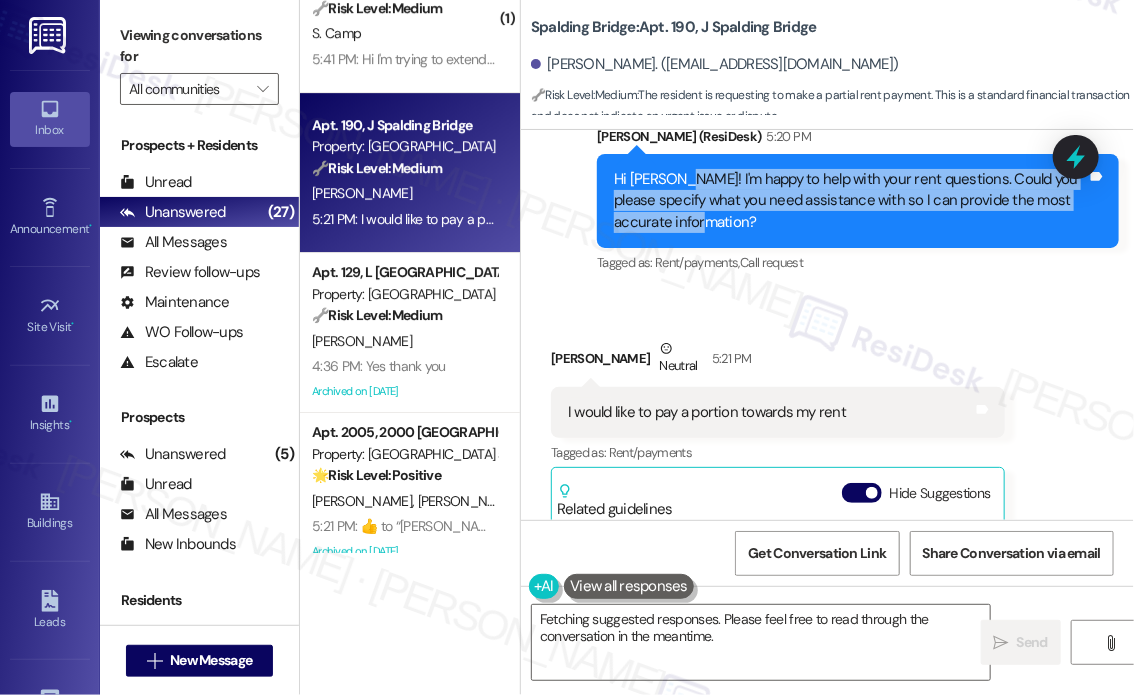 drag, startPoint x: 740, startPoint y: 218, endPoint x: 668, endPoint y: 186, distance: 78.79086 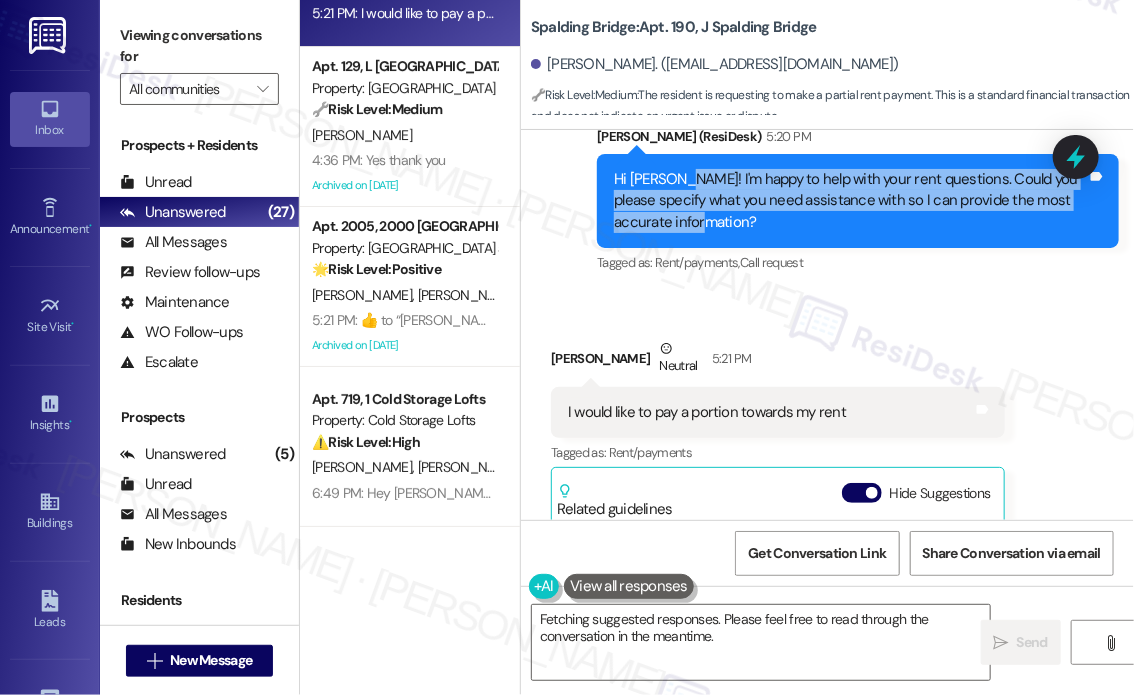 scroll, scrollTop: 2967, scrollLeft: 0, axis: vertical 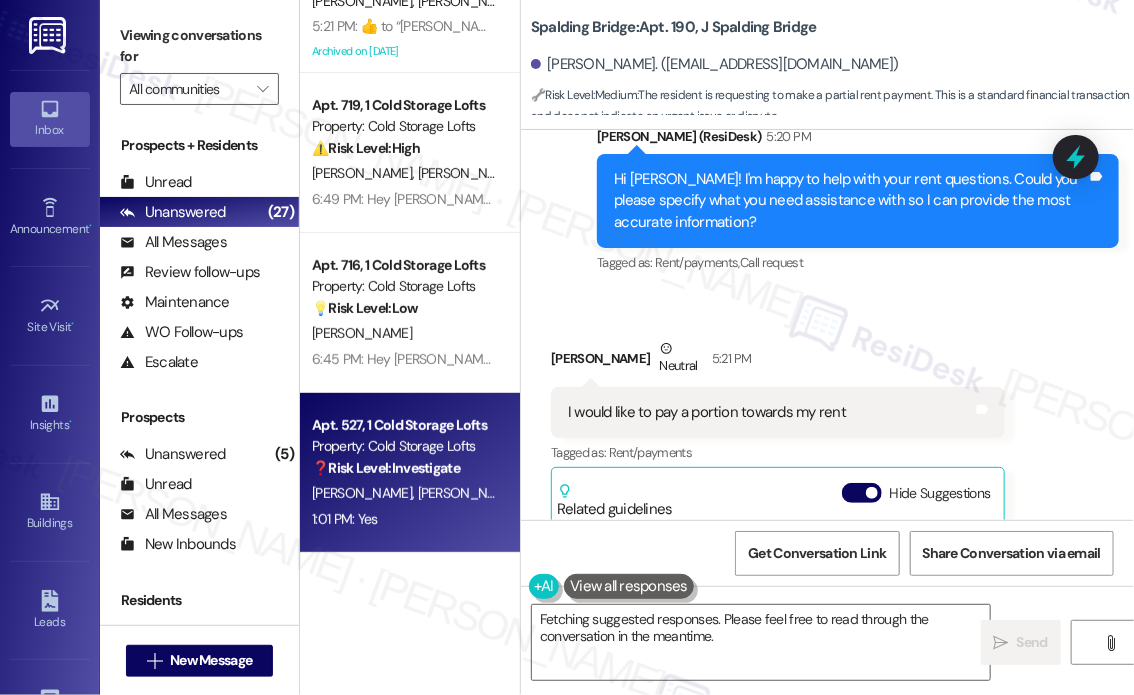 click on "Property: Cold Storage Lofts" at bounding box center (404, 446) 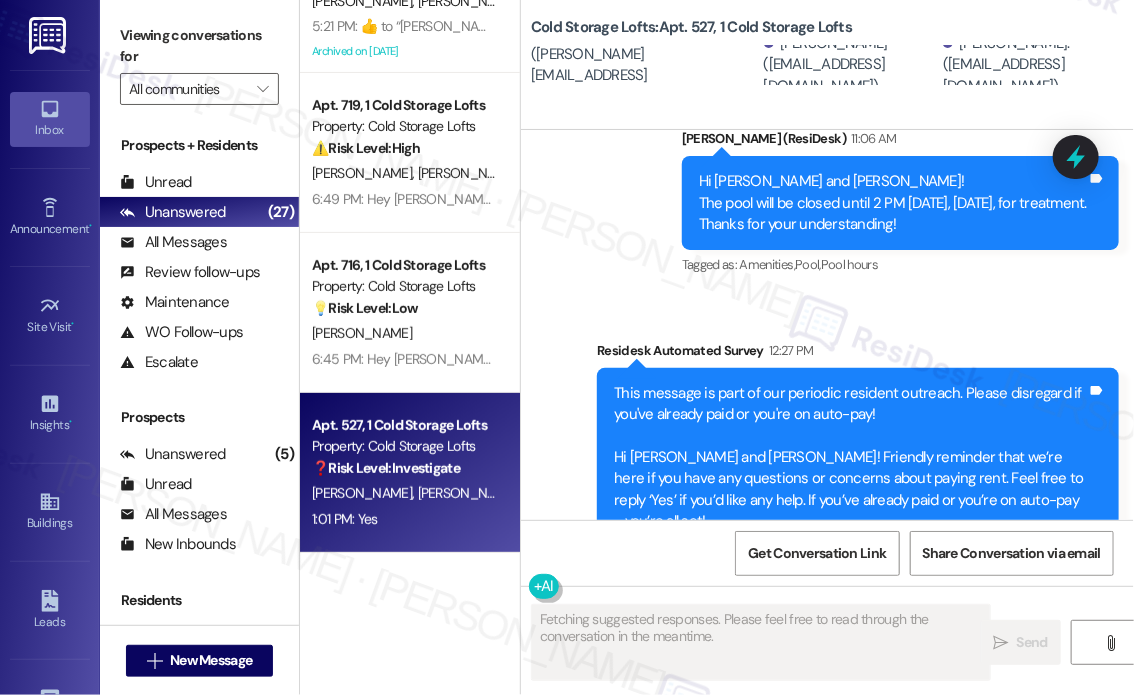 scroll, scrollTop: 13516, scrollLeft: 0, axis: vertical 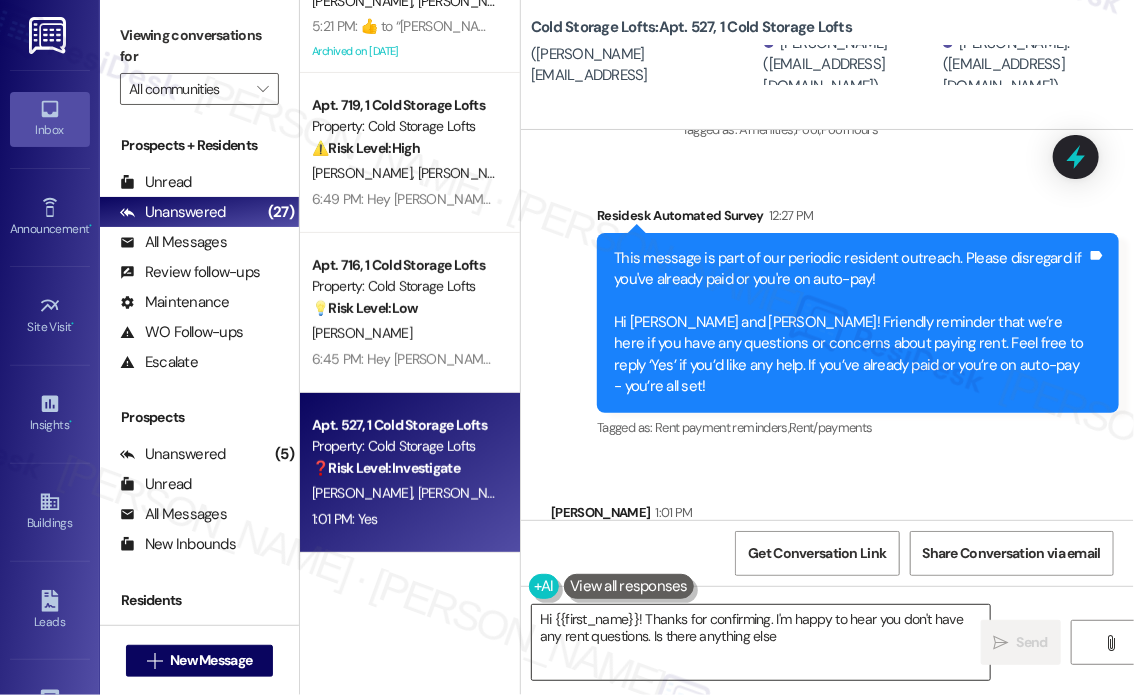 click on "Hi {{first_name}}! Thanks for confirming. I'm happy to hear you don't have any rent questions. Is there anything else" at bounding box center (761, 642) 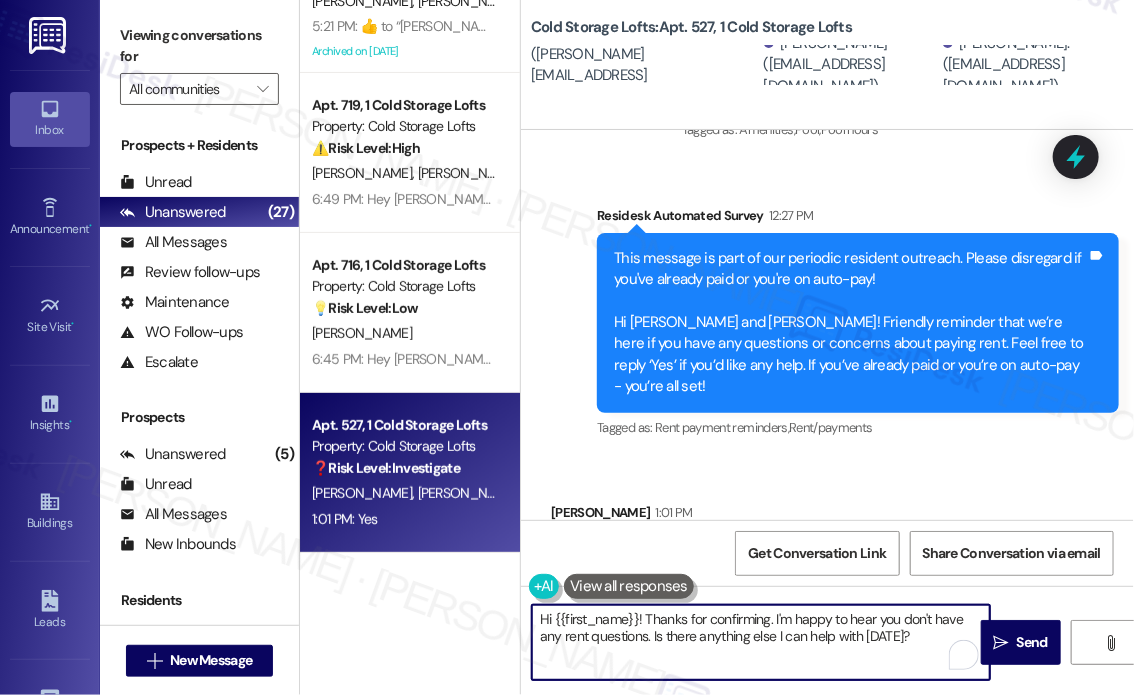 drag, startPoint x: 646, startPoint y: 621, endPoint x: 908, endPoint y: 642, distance: 262.84024 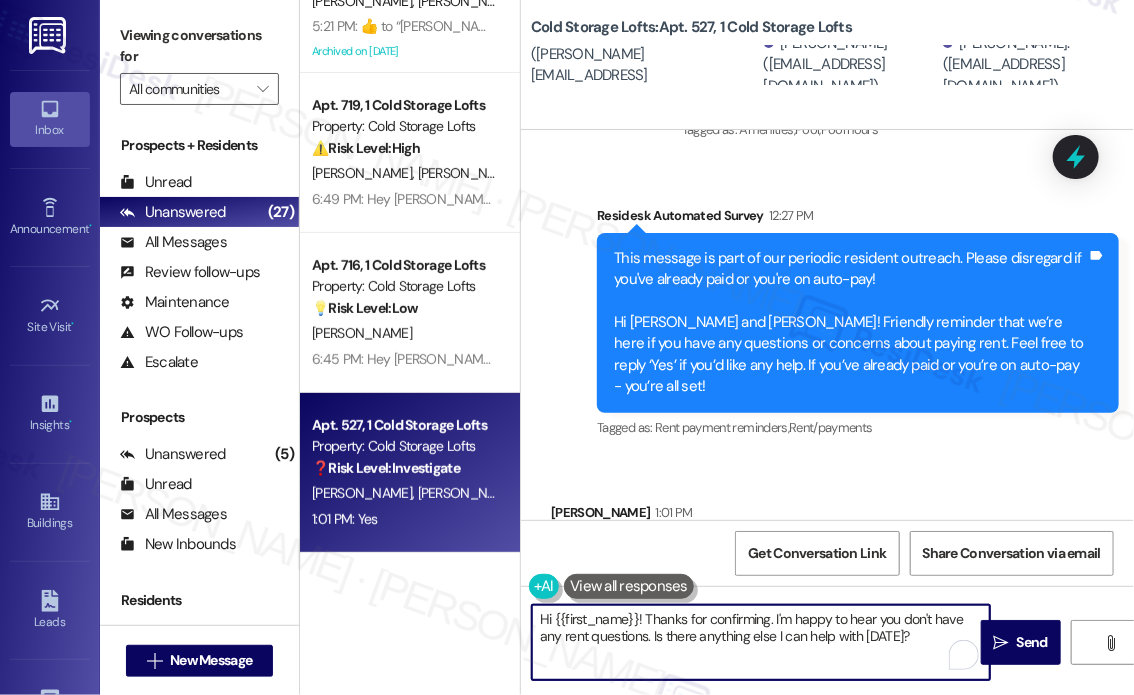 paste on "I'm happy to help with your rent questions. Could you please specify what you need assistance with so I can provide the most accurate information" 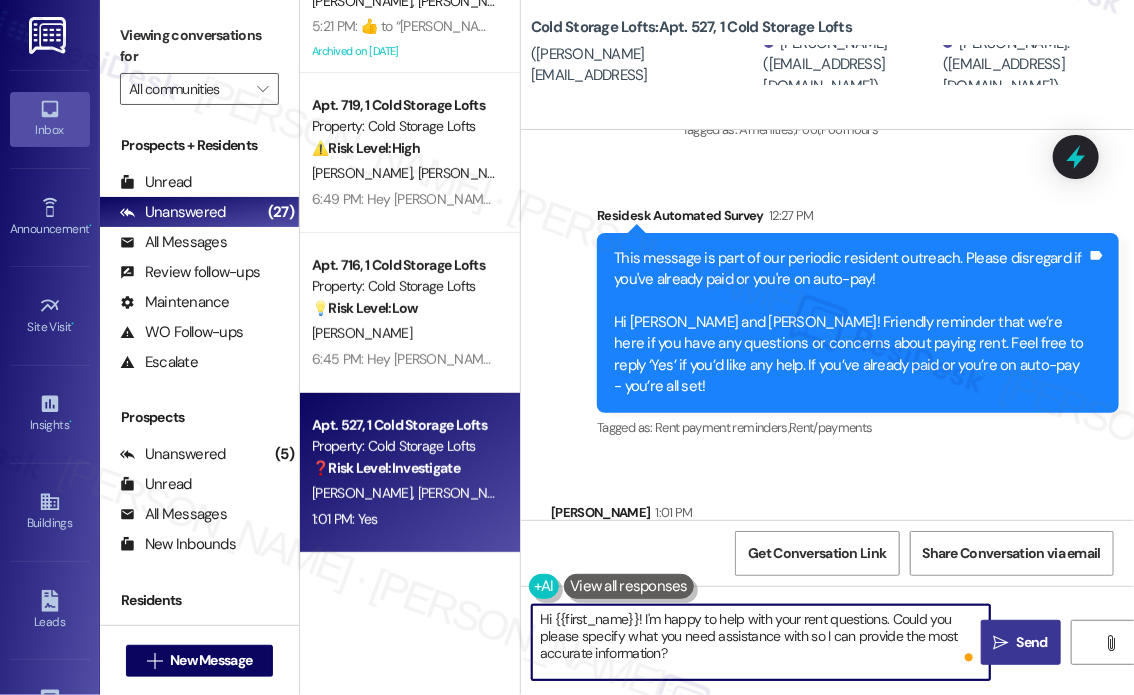 type on "Hi {{first_name}}! I'm happy to help with your rent questions. Could you please specify what you need assistance with so I can provide the most accurate information?" 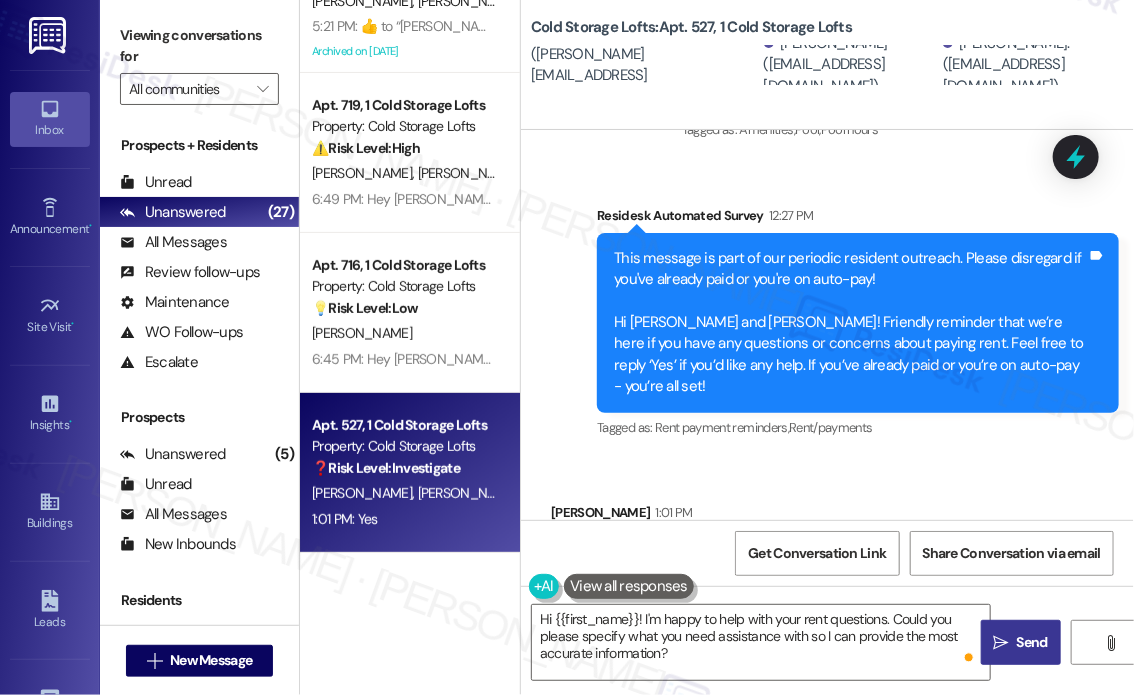 click on "Send" at bounding box center (1032, 642) 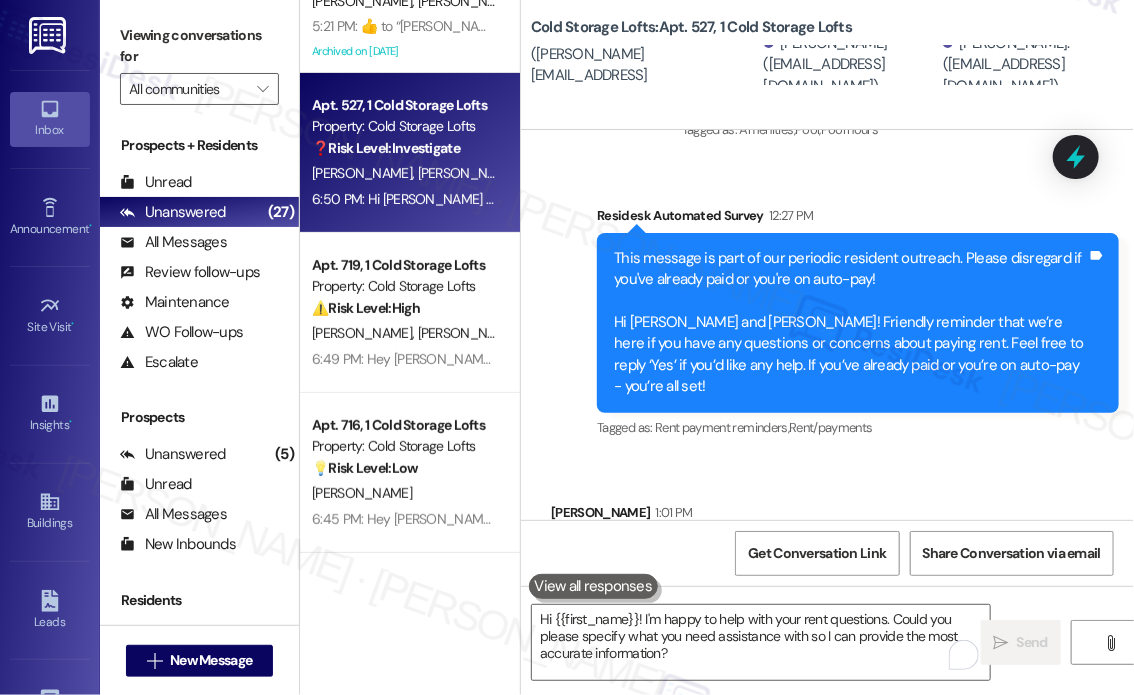scroll, scrollTop: 13698, scrollLeft: 0, axis: vertical 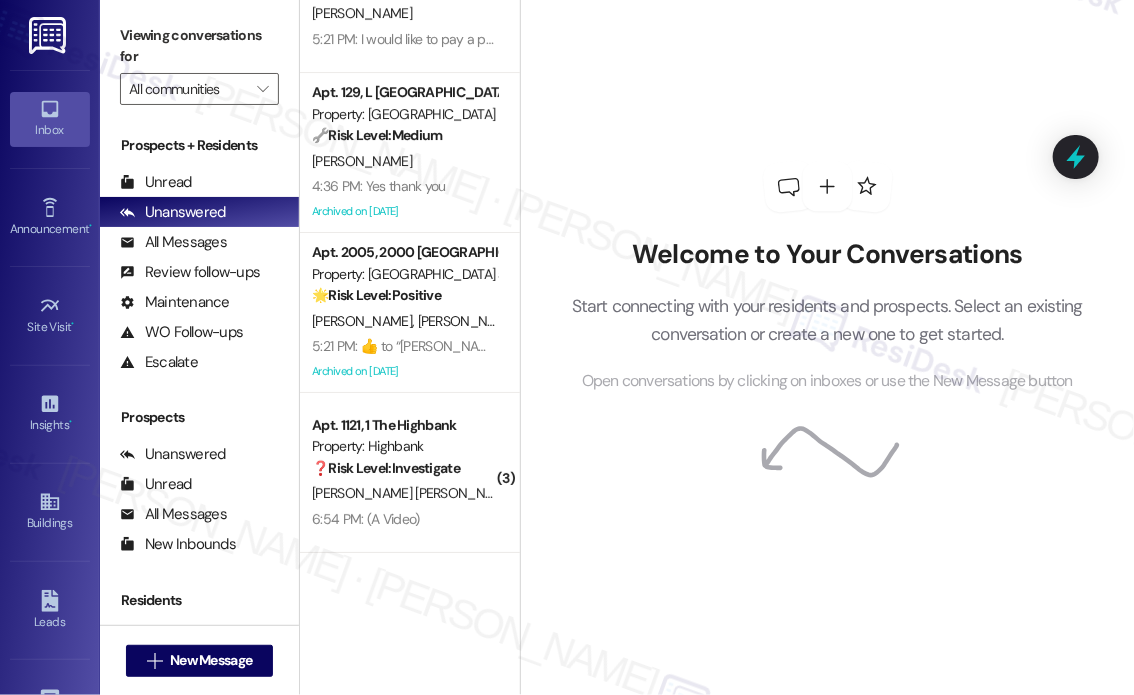 click on "Welcome to Your Conversations Start connecting with your residents and prospects. Select an existing conversation or create a new one to get started. Open conversations by clicking on inboxes or use the New Message button" at bounding box center [828, 278] 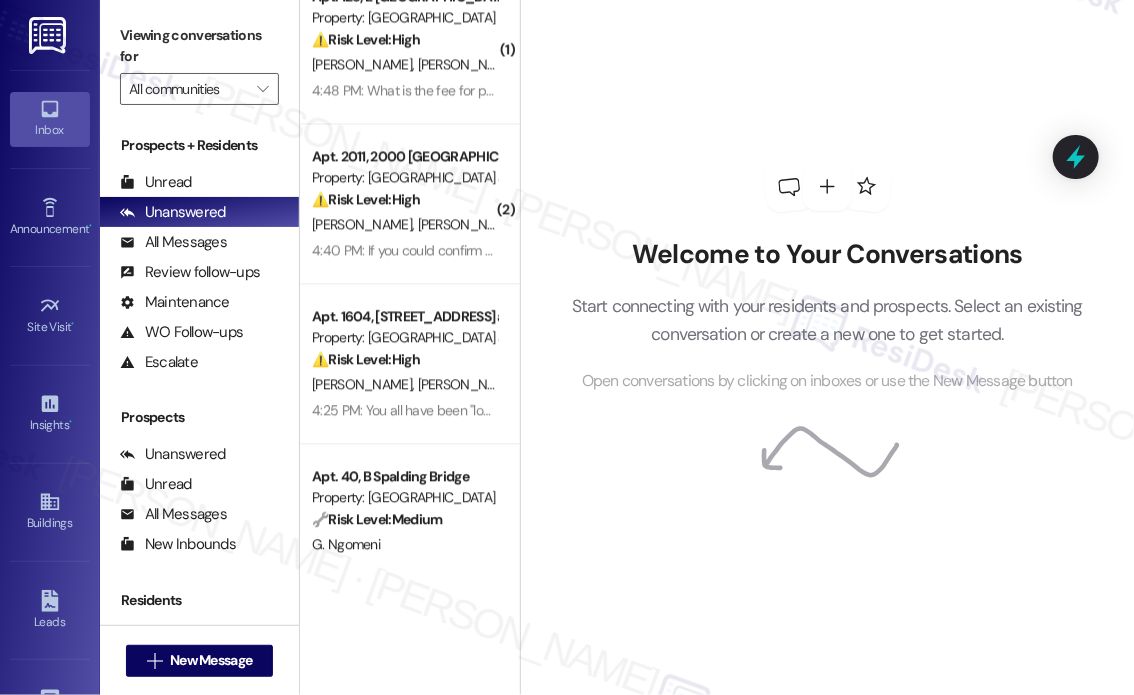 scroll, scrollTop: 1347, scrollLeft: 0, axis: vertical 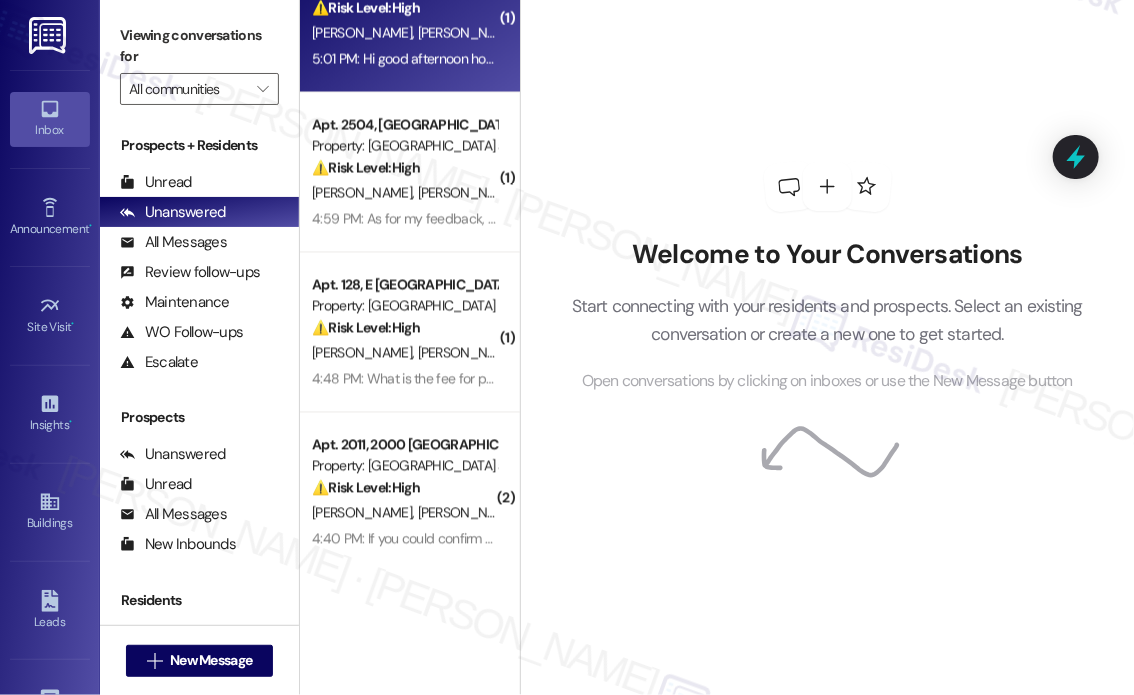 click on "5:01 PM: Hi good afternoon hope you doing great, wanted to ask a few questions about this rent and the charges, there’s an account set up charge for 20$ we don’t get it, then there’s a 50$ charge for 3 days of utilities? Like for 3 days 50$? We don’t understand that one, sorry for the questions we just want to have everything clear 5:01 PM: Hi good afternoon hope you doing great, wanted to ask a few questions about this rent and the charges, there’s an account set up charge for 20$ we don’t get it, then there’s a 50$ charge for 3 days of utilities? Like for 3 days 50$? We don’t understand that one, sorry for the questions we just want to have everything clear" at bounding box center [404, 59] 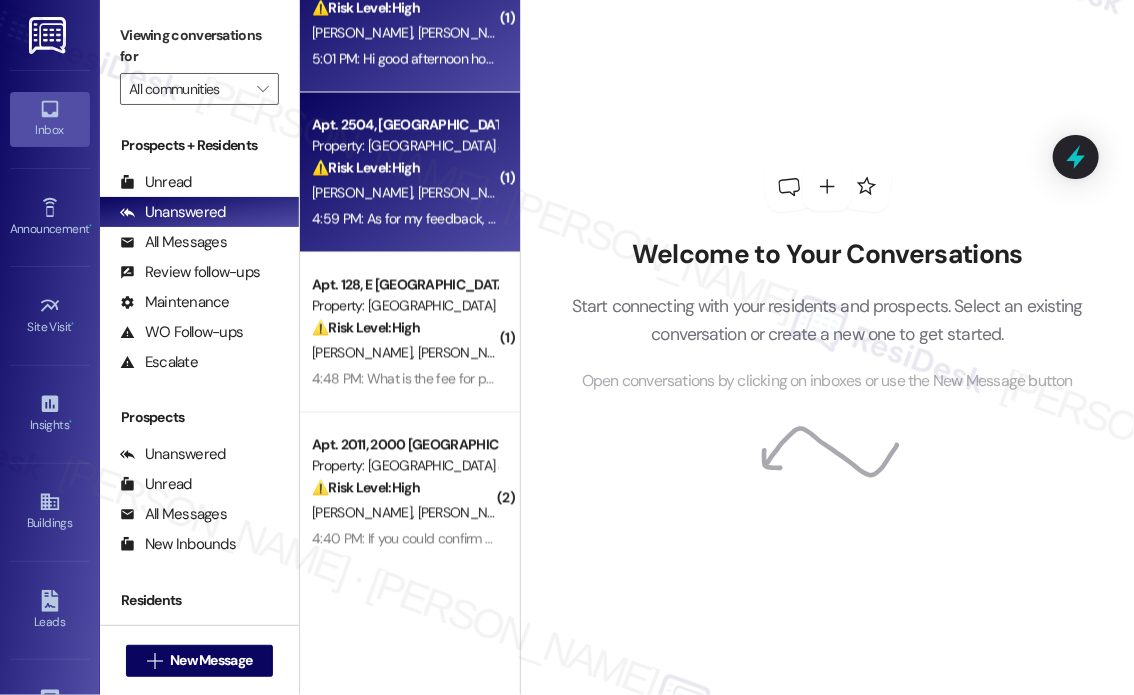 click on "⚠️  Risk Level:  High The resident is disputing a month-to-month charge, claiming they have a signed lease. They are also reporting that staff is unresponsive. This involves a financial concern and potential staff misconduct, requiring investigation and resolution." at bounding box center (404, 168) 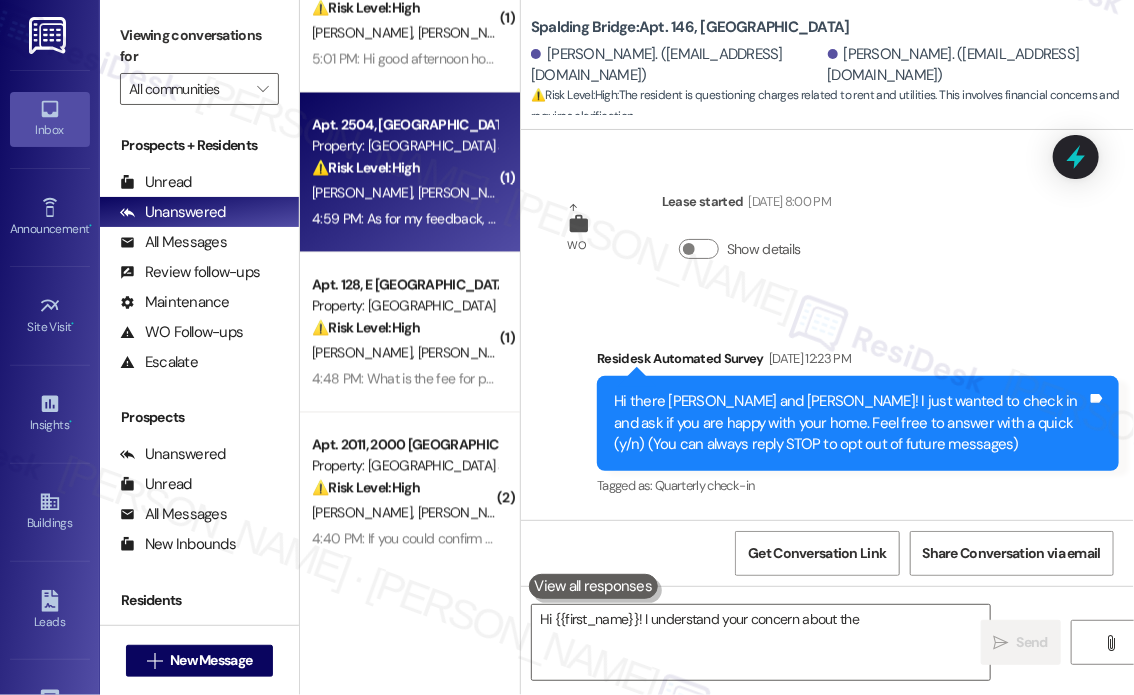 type on "Hi {{first_name}}! I understand your concern about the" 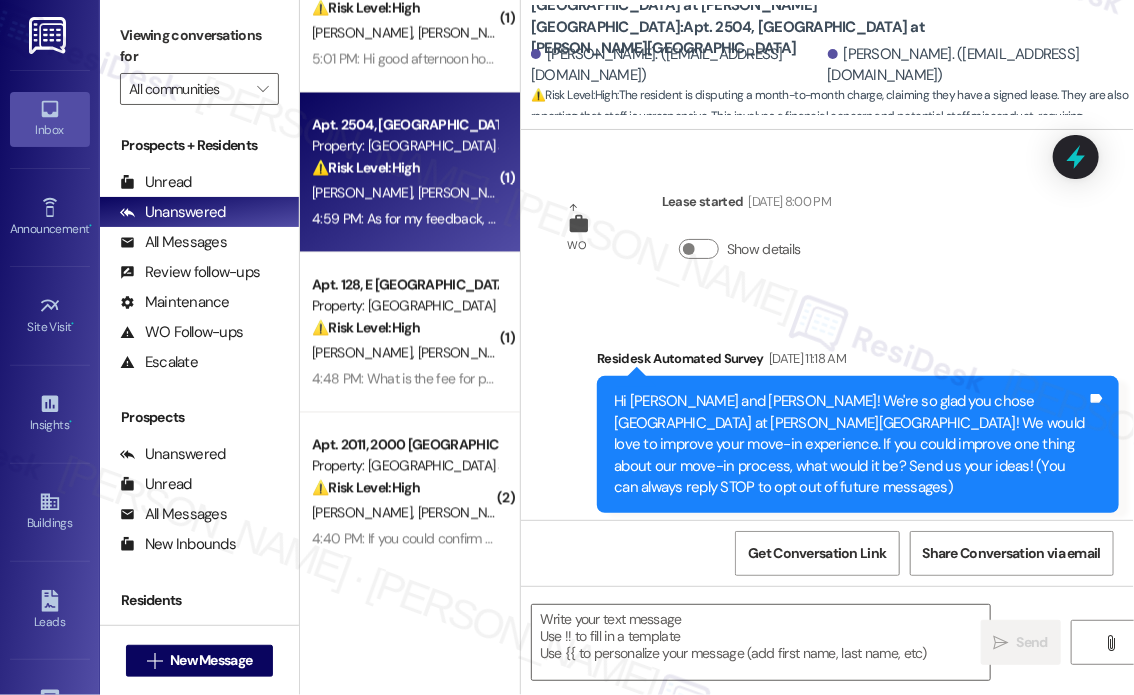 scroll, scrollTop: 10218, scrollLeft: 0, axis: vertical 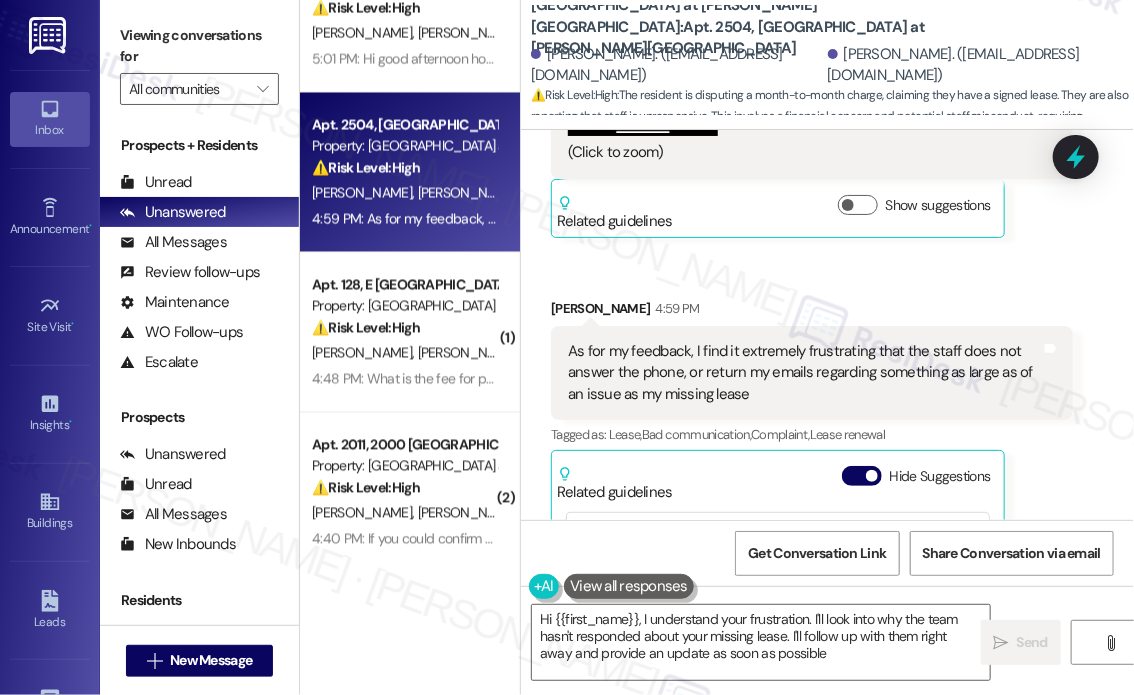 type on "Hi {{first_name}}, I understand your frustration. I'll look into why the team hasn't responded about your missing lease. I'll follow up with them right away and provide an update as soon as possible!" 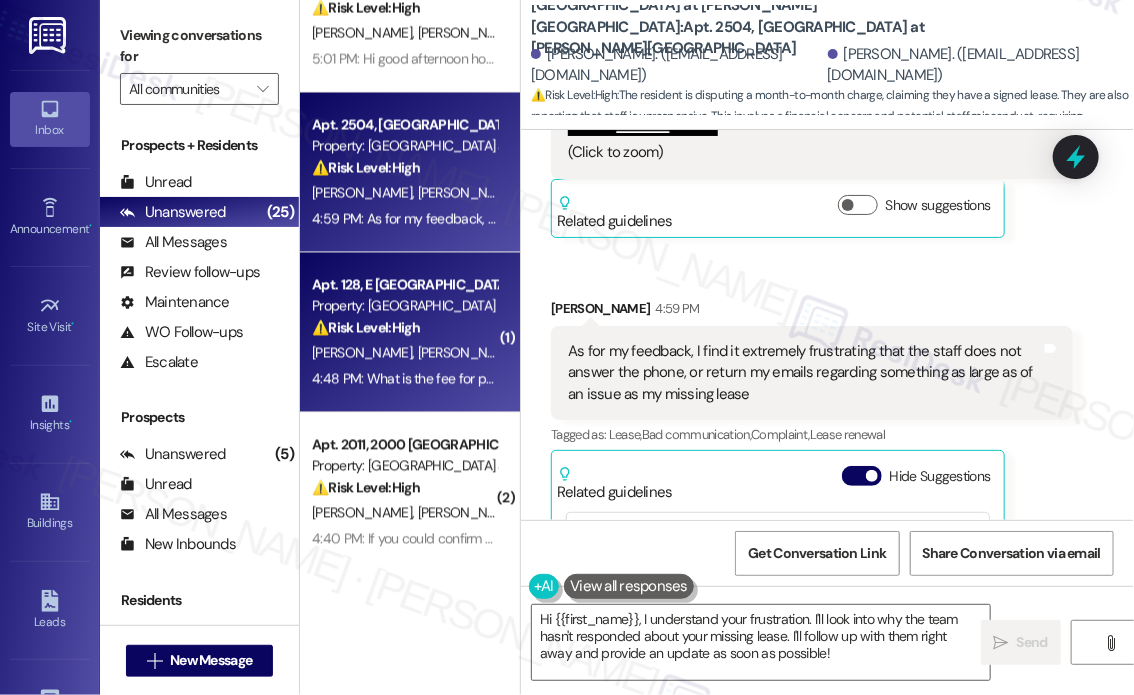 click on "[PERSON_NAME]" at bounding box center [365, 353] 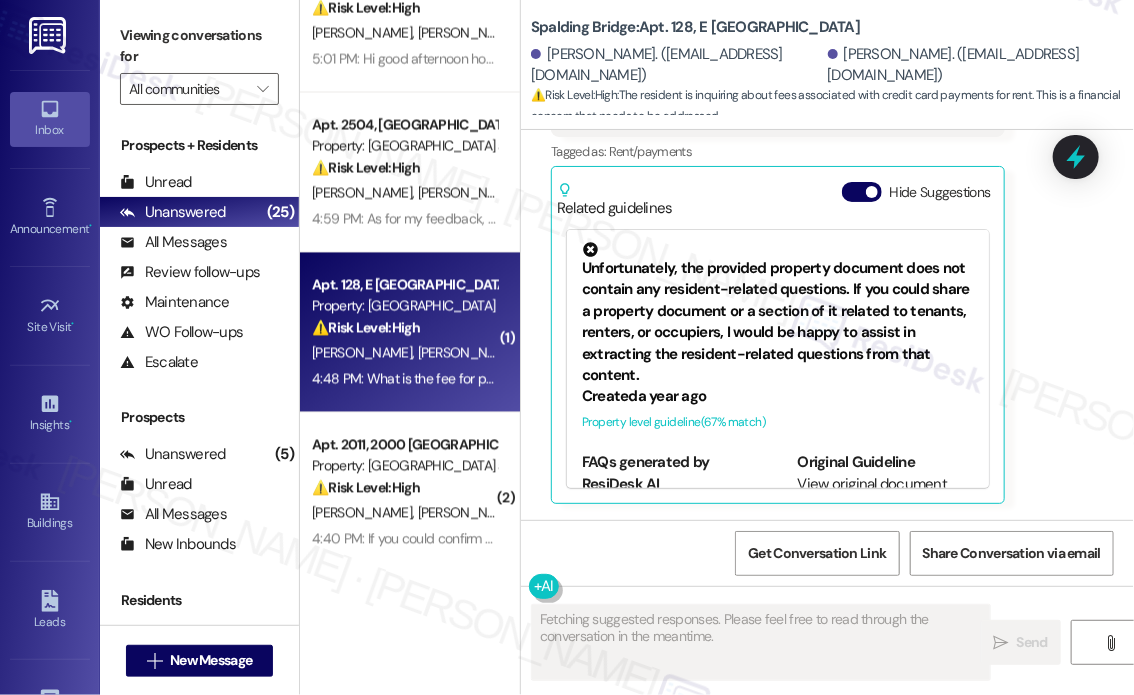scroll, scrollTop: 6360, scrollLeft: 0, axis: vertical 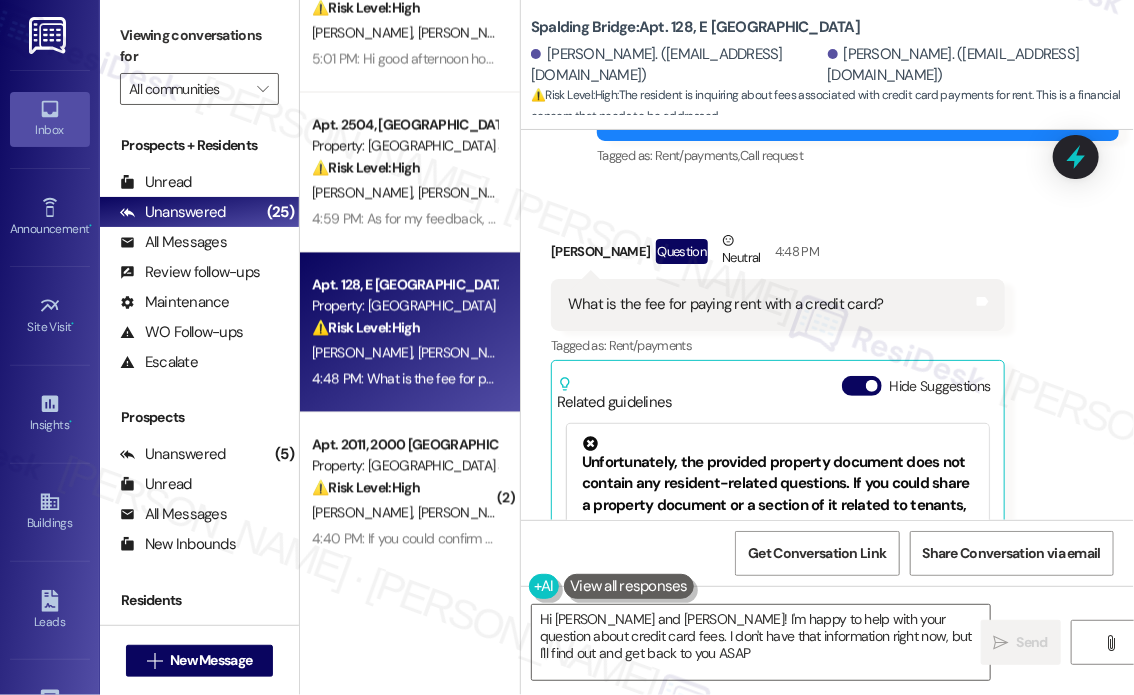 type on "Hi Paul and Shelley! I'm happy to help with your question about credit card fees. I don't have that information right now, but I'll find out and get back to you ASAP!" 